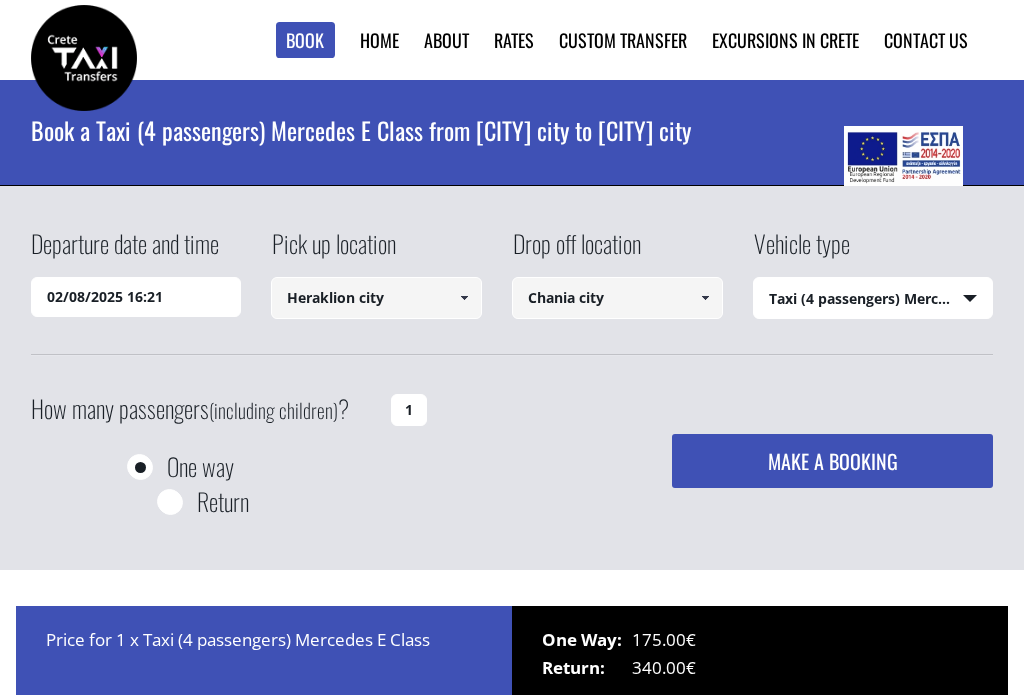 scroll, scrollTop: 0, scrollLeft: 0, axis: both 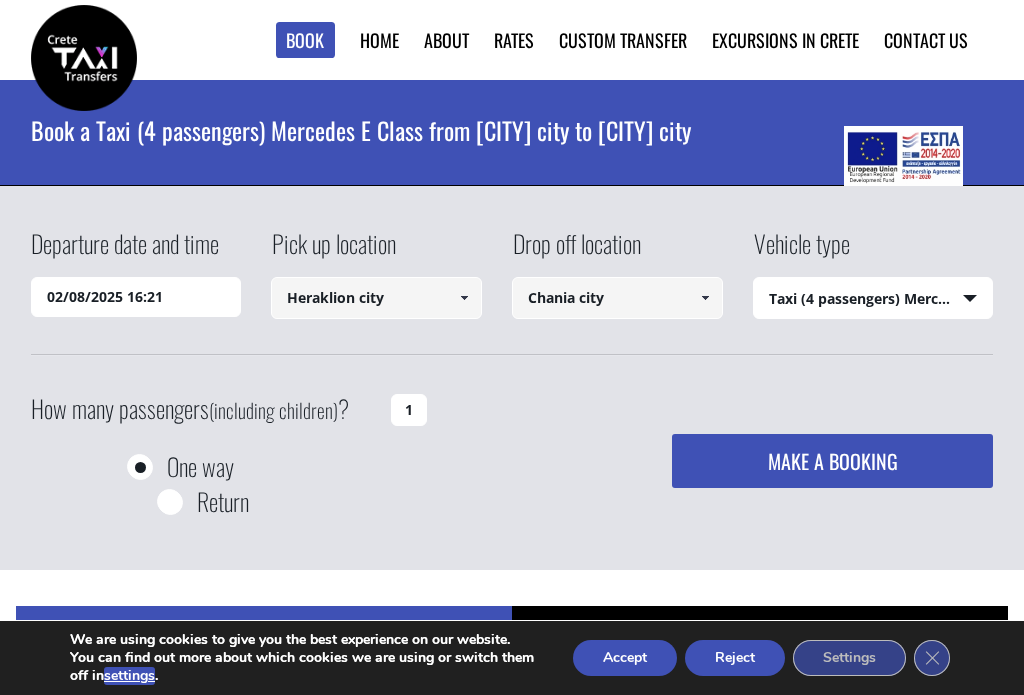 click on "Select vehicle type Taxi (4 passengers) Mercedes E Class Mini Van (7 passengers) Mercedes Vito Mini Bus (10 passengers) Mercedes Sprinter Mini Bus 16 (16 passengers) Mercedes Sprinter" at bounding box center (873, 299) 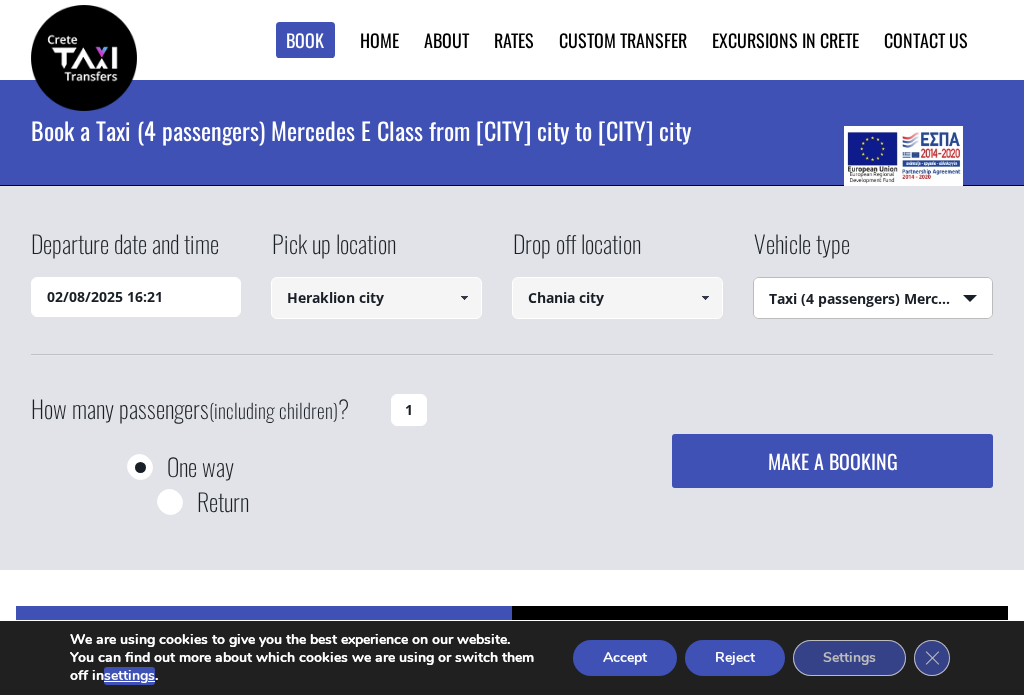 select on "542" 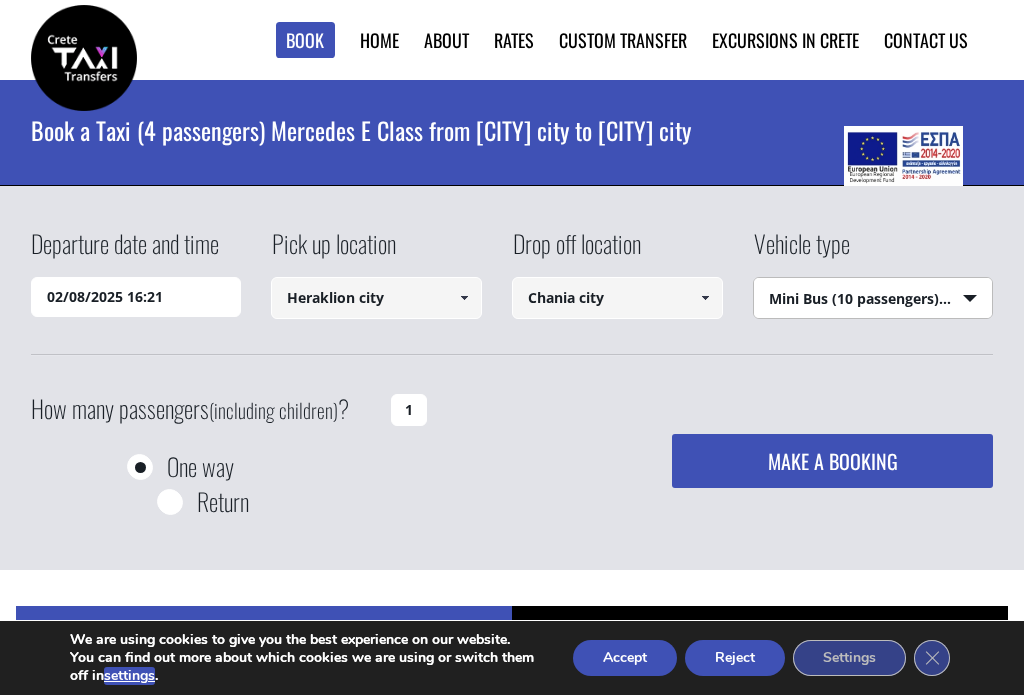 click on "MAKE A BOOKING" at bounding box center [832, 461] 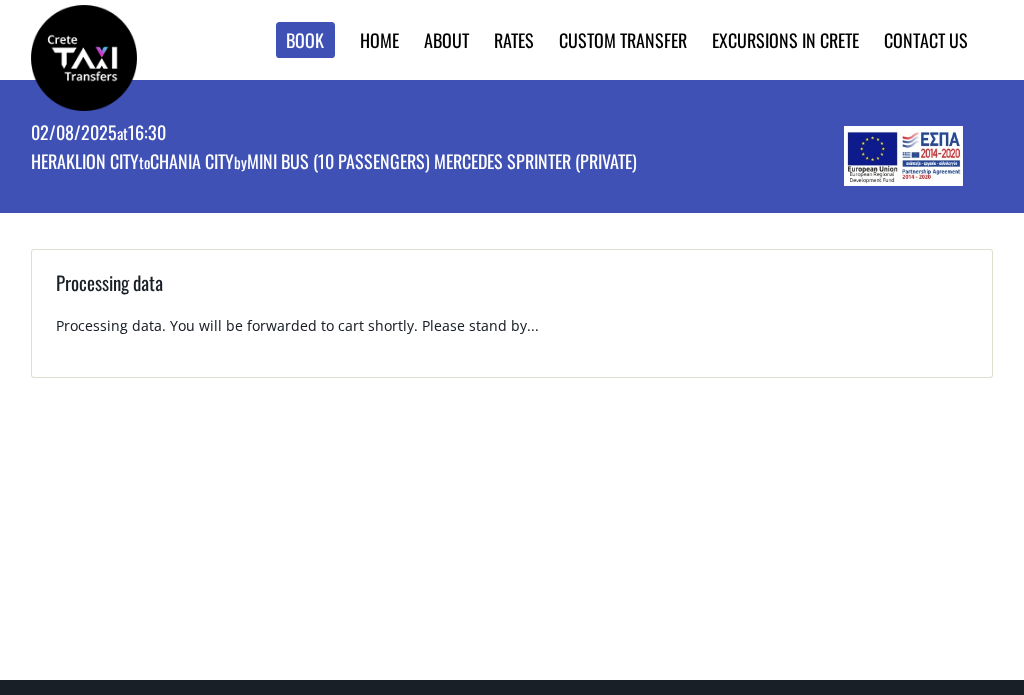scroll, scrollTop: 0, scrollLeft: 0, axis: both 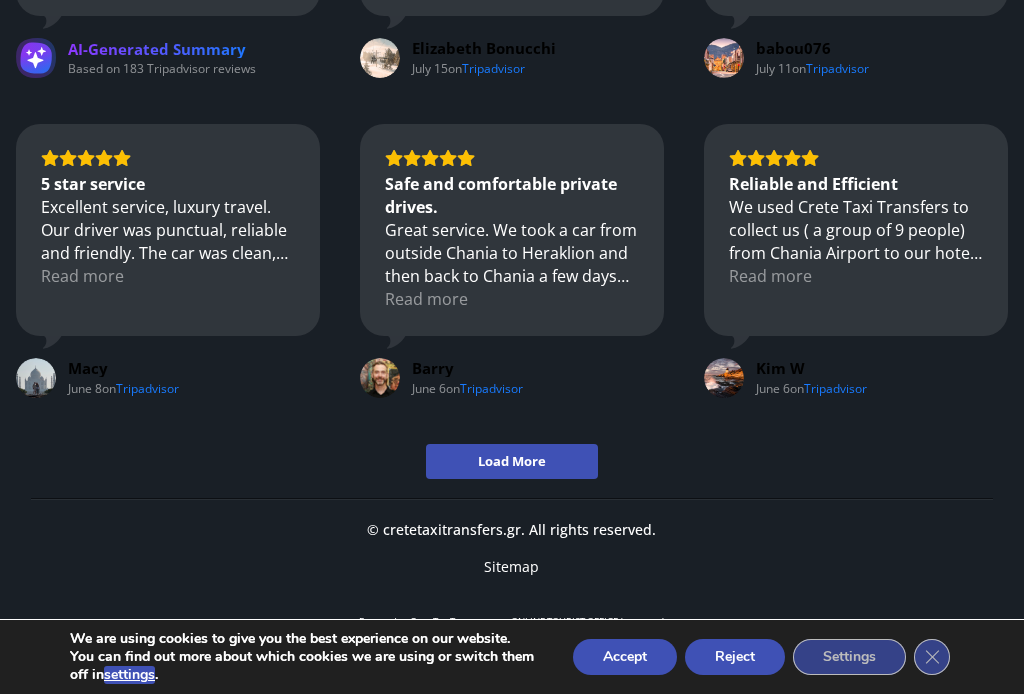 click on "Accept" at bounding box center [625, 658] 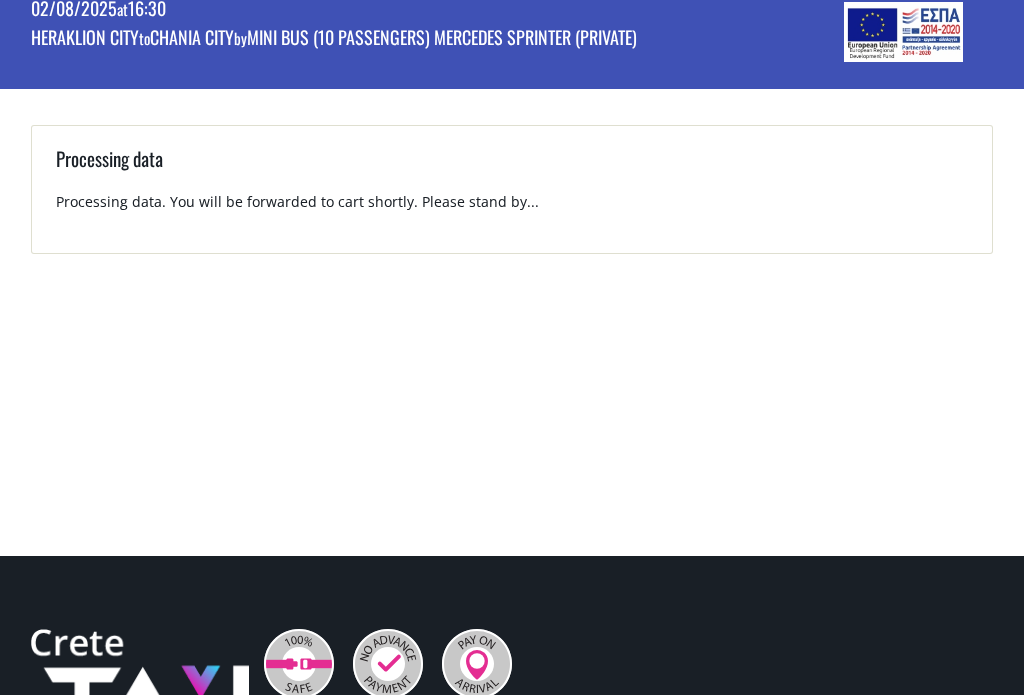 scroll, scrollTop: 0, scrollLeft: 0, axis: both 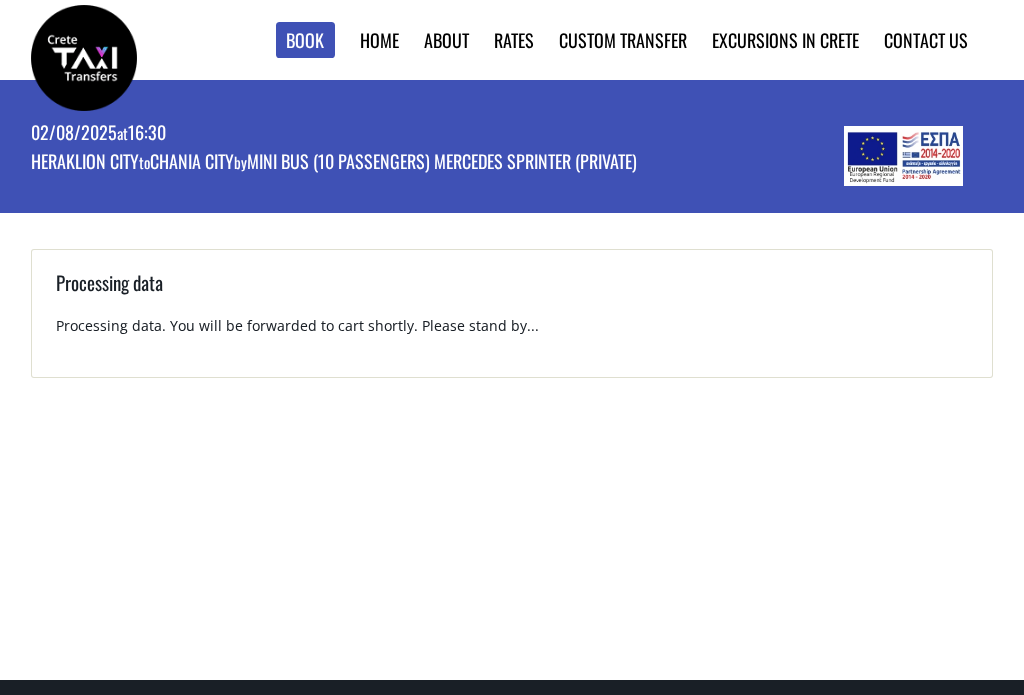 click on "02/08/2025  at  16:30" at bounding box center [334, 134] 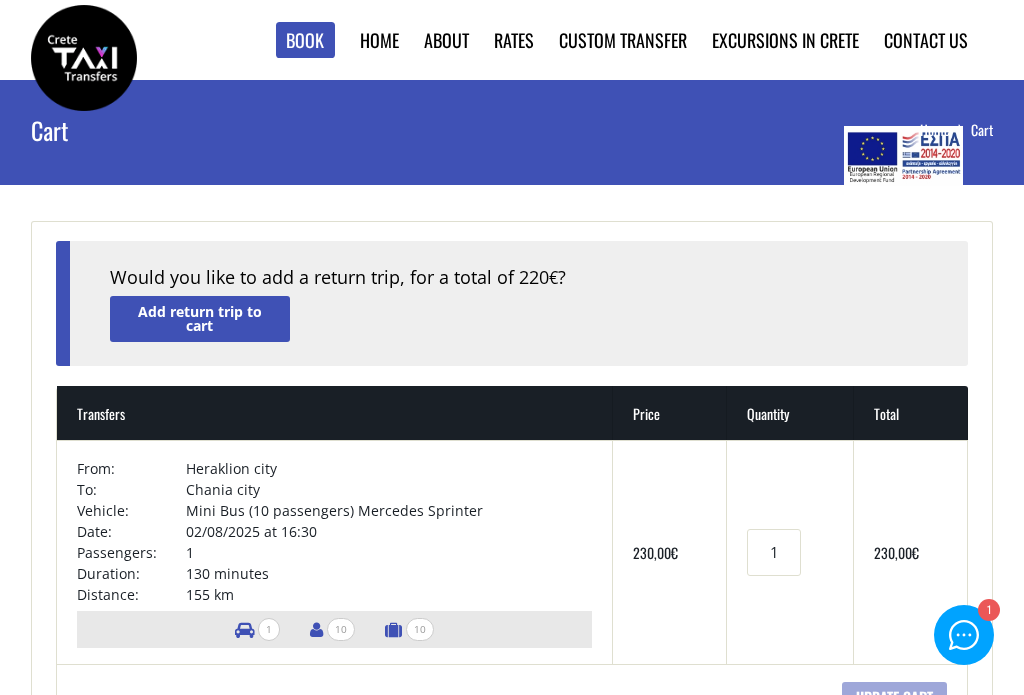 scroll, scrollTop: 0, scrollLeft: 0, axis: both 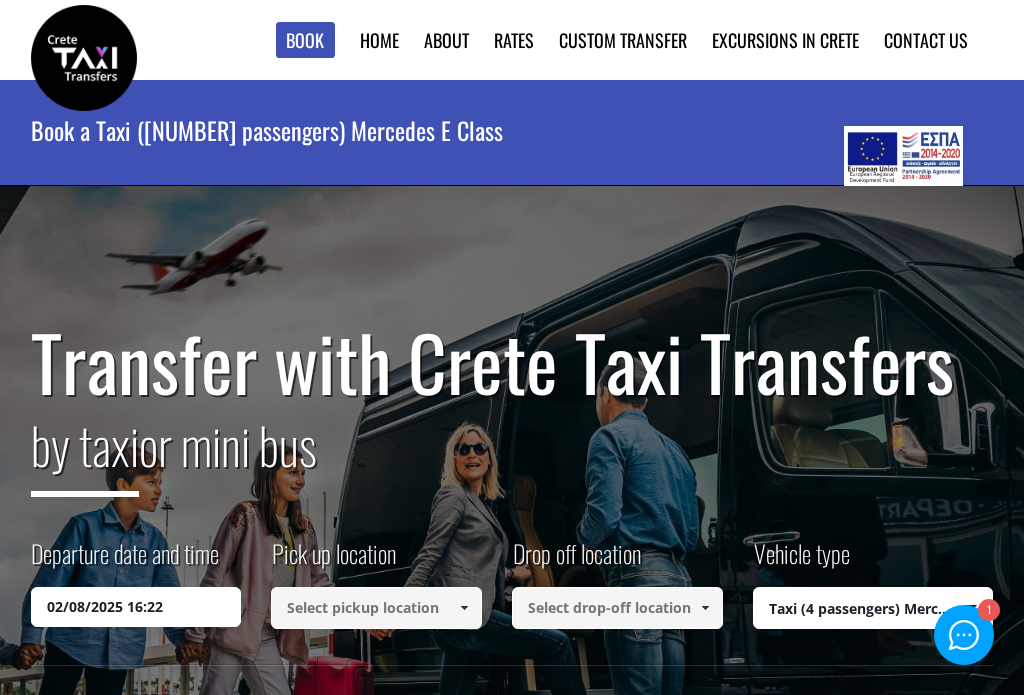 select on "540" 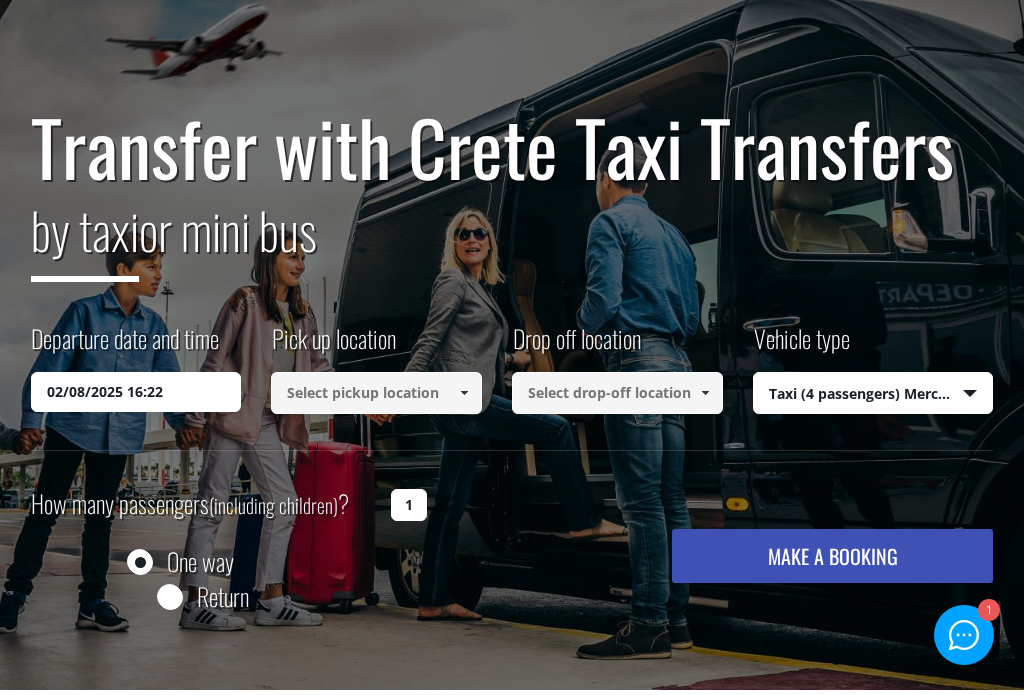 scroll, scrollTop: 215, scrollLeft: 0, axis: vertical 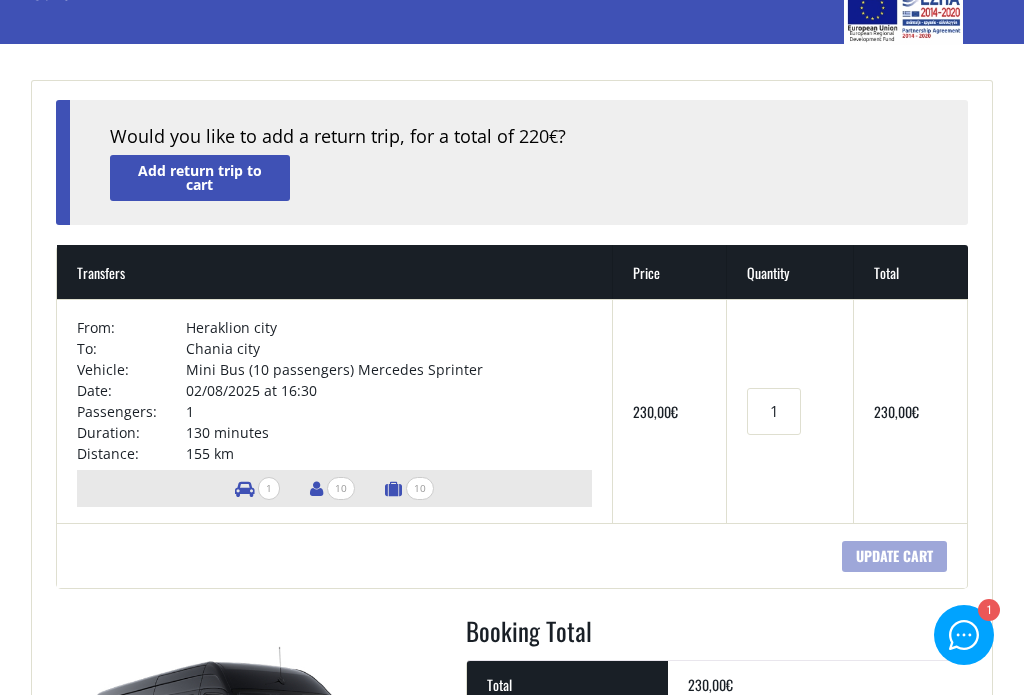 click on "10" at bounding box center [332, 488] 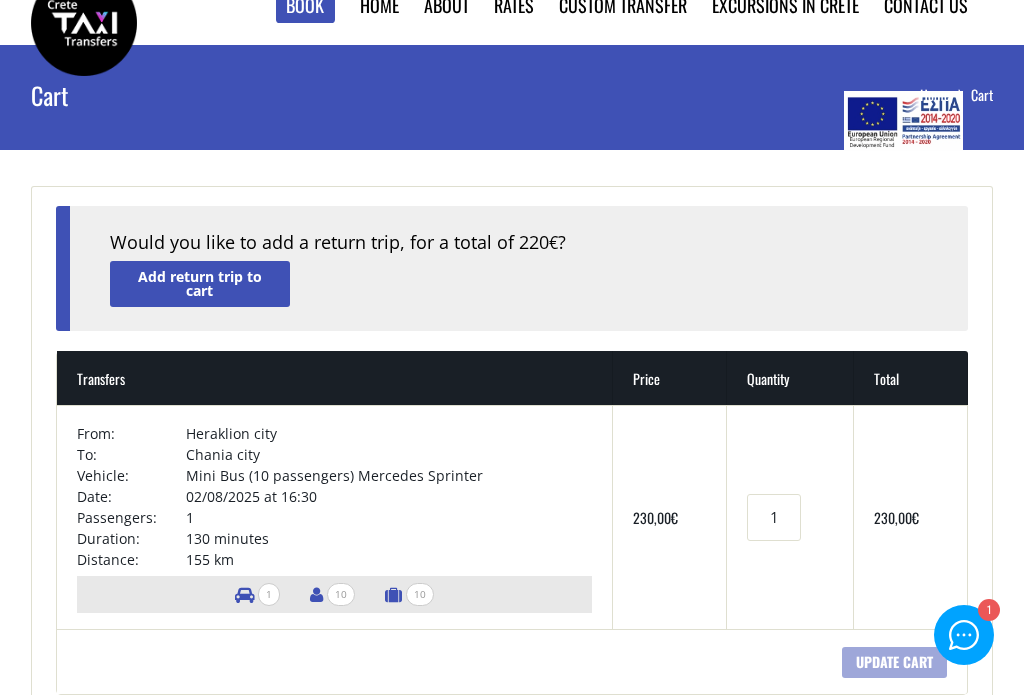 scroll, scrollTop: 0, scrollLeft: 0, axis: both 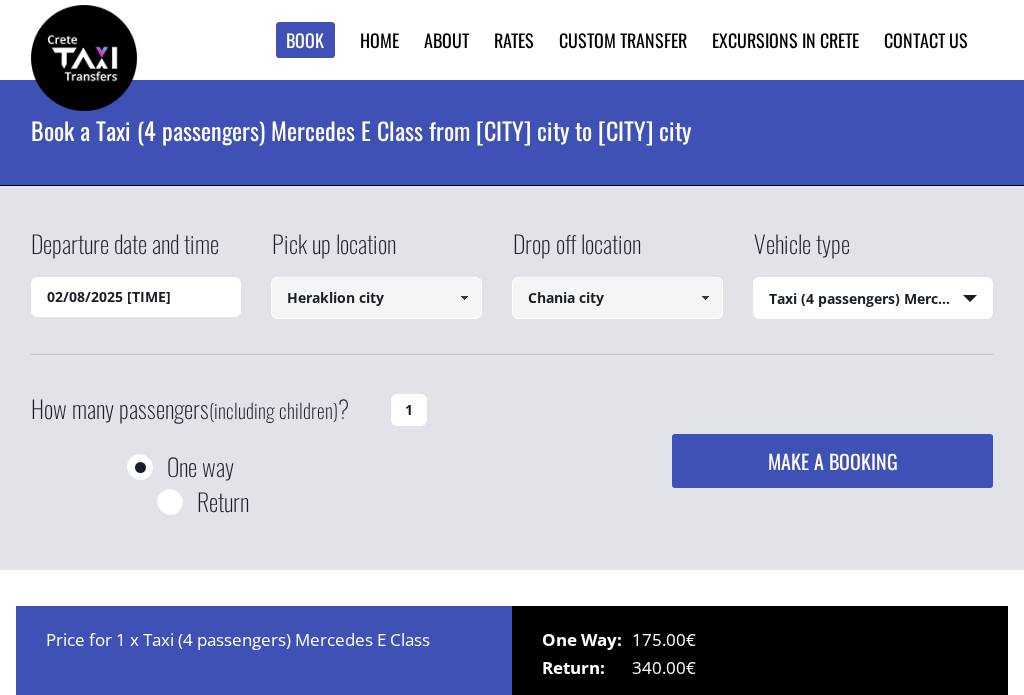 select on "540" 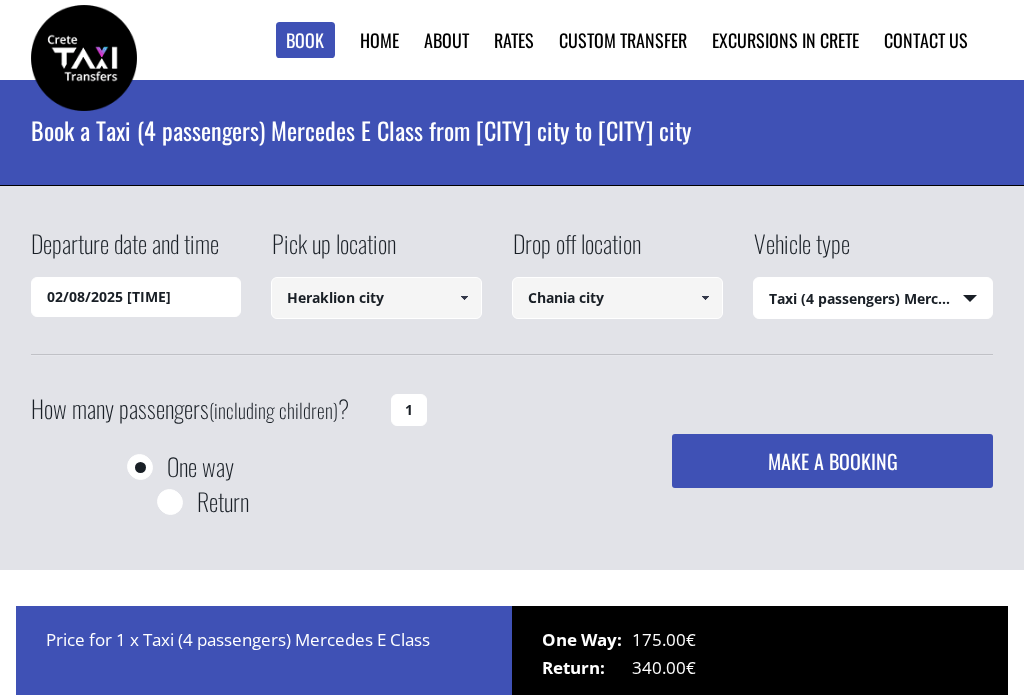 scroll, scrollTop: 74, scrollLeft: 0, axis: vertical 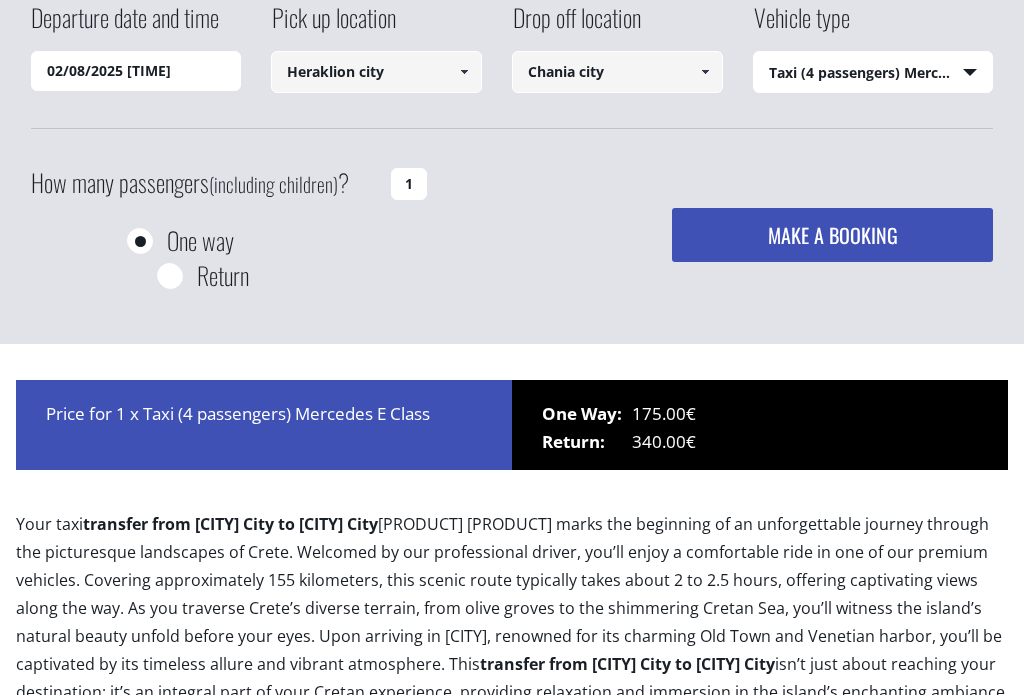 click on "One Way:  175.00€   Return:  340.00€" at bounding box center (760, 425) 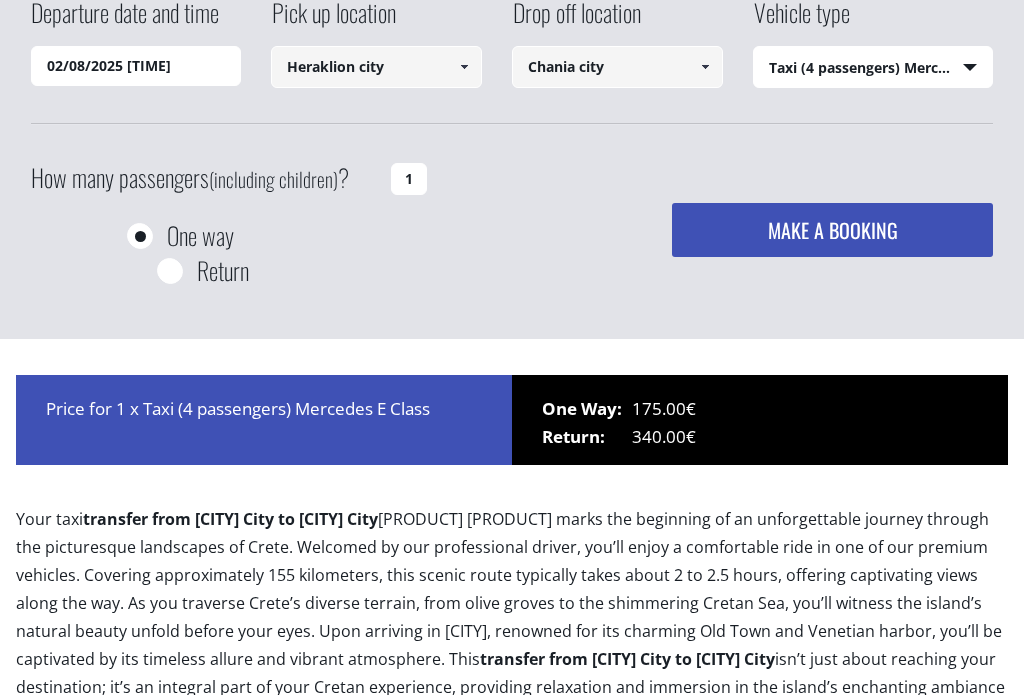 scroll, scrollTop: 231, scrollLeft: 0, axis: vertical 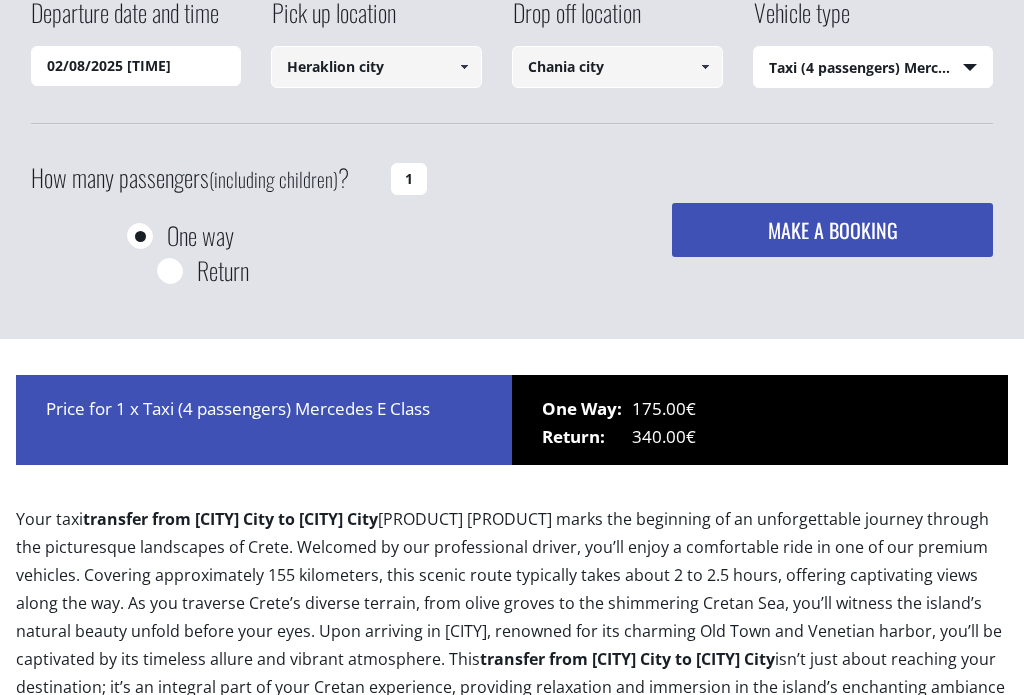 click on "One Way:  175.00€   Return:  340.00€" at bounding box center (760, 420) 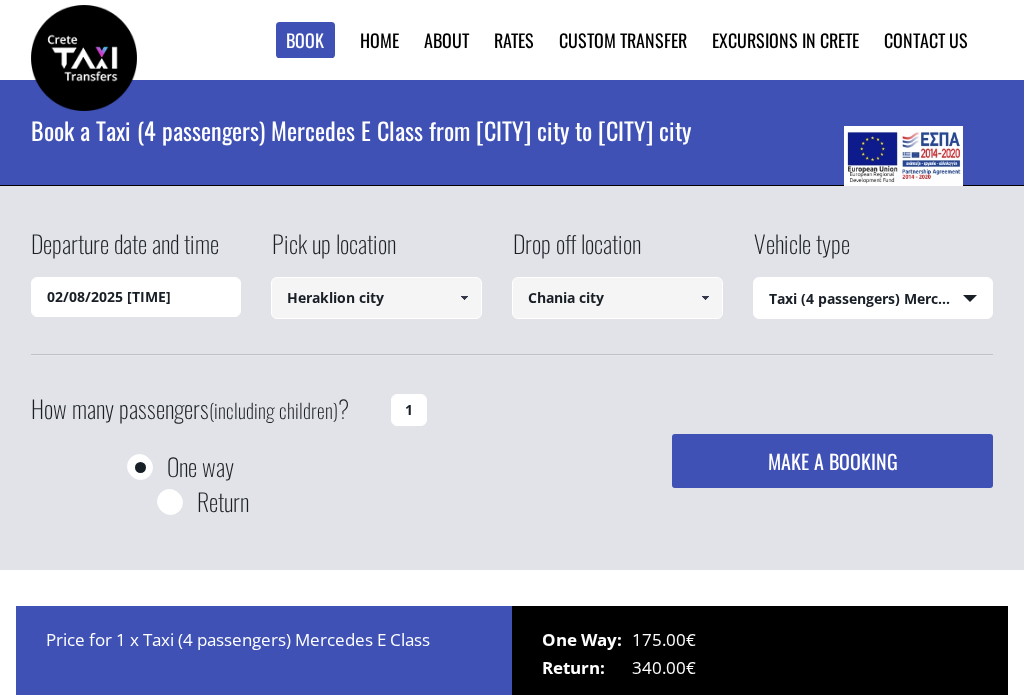 scroll, scrollTop: 264, scrollLeft: 0, axis: vertical 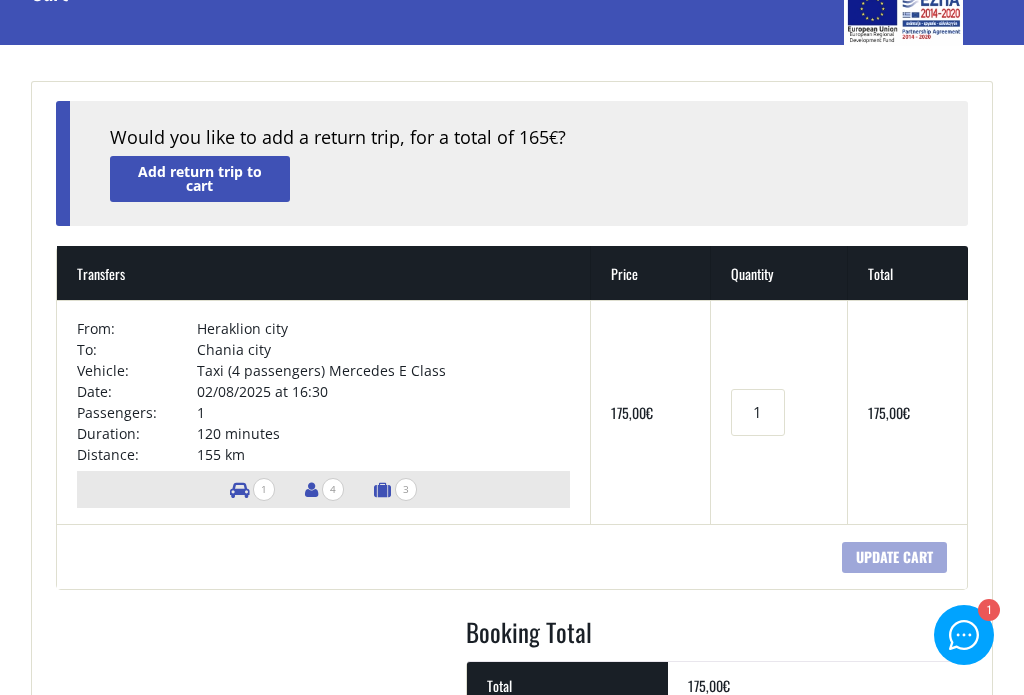 click on "Date:" at bounding box center [137, 391] 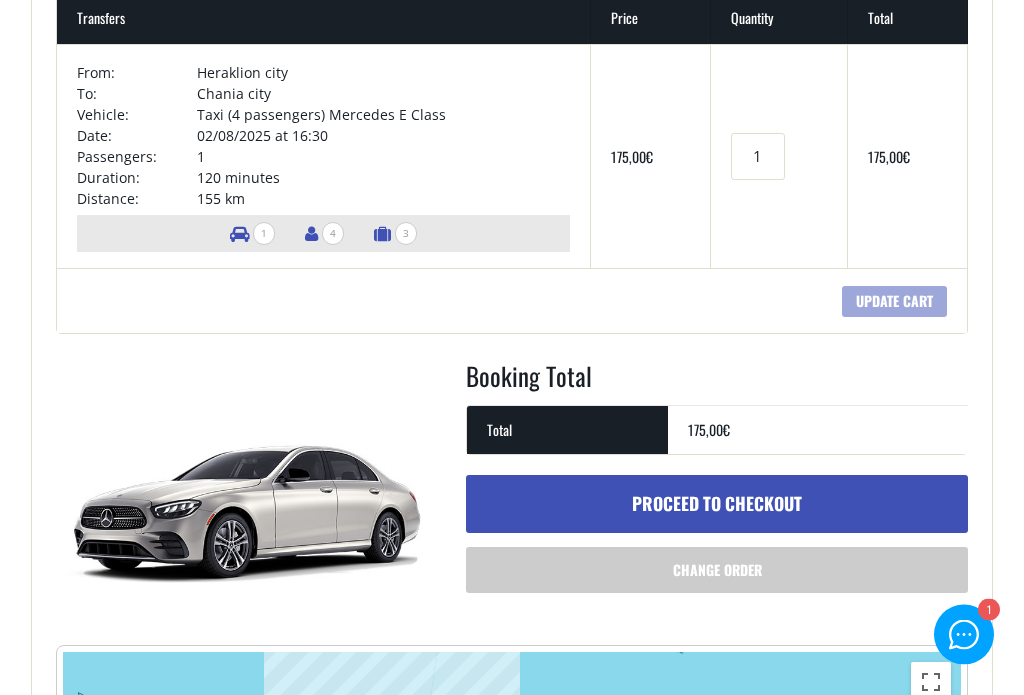scroll, scrollTop: 394, scrollLeft: 0, axis: vertical 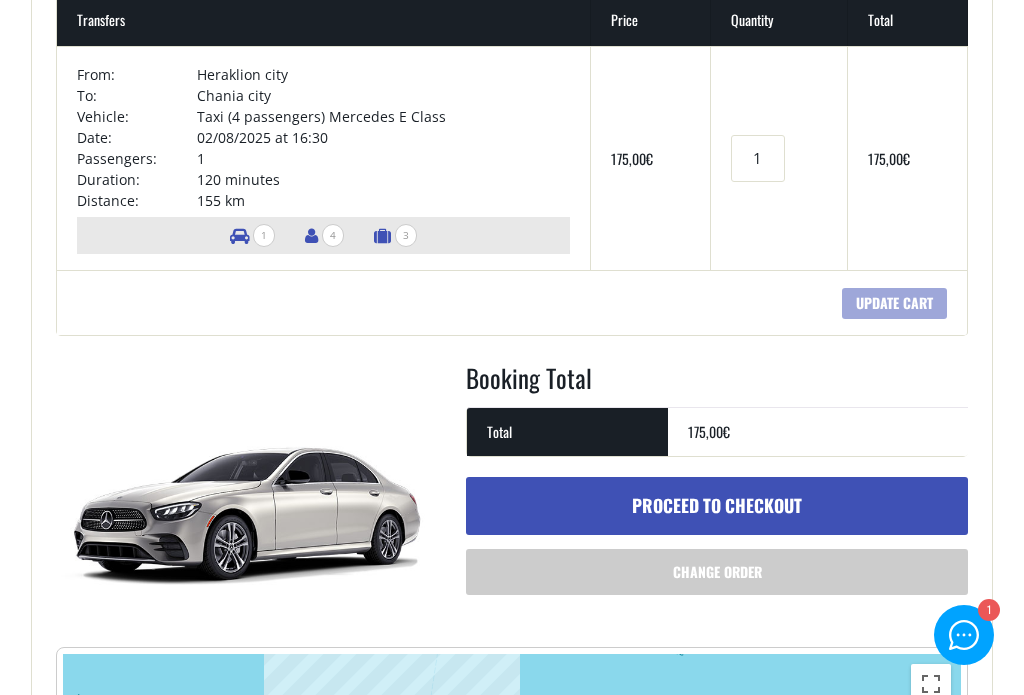click on "Proceed to checkout" at bounding box center [717, 506] 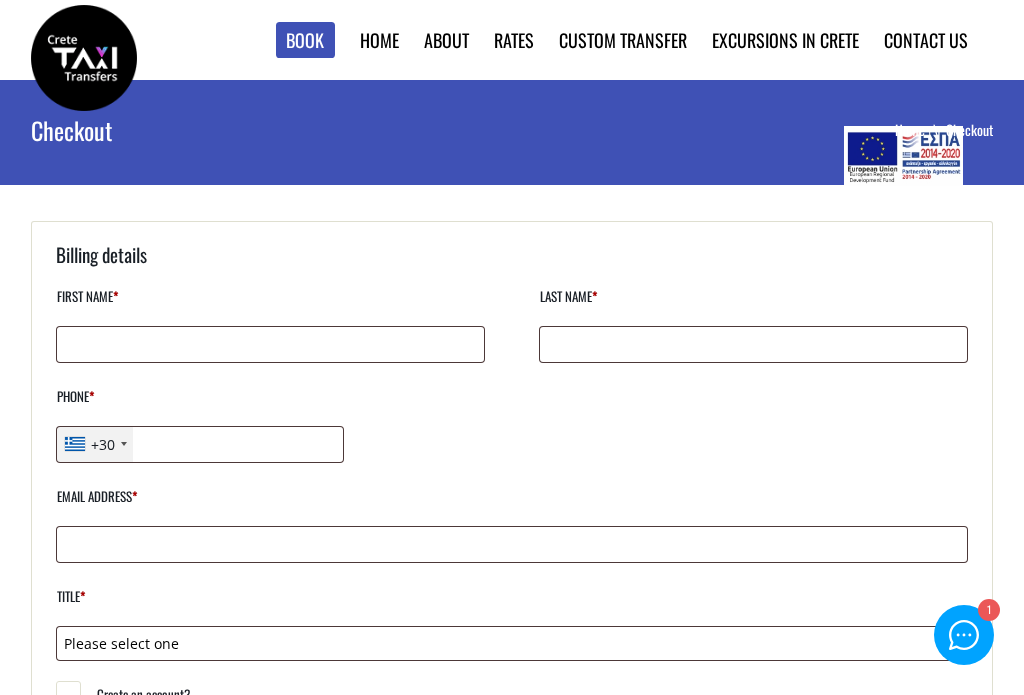 scroll, scrollTop: 0, scrollLeft: 0, axis: both 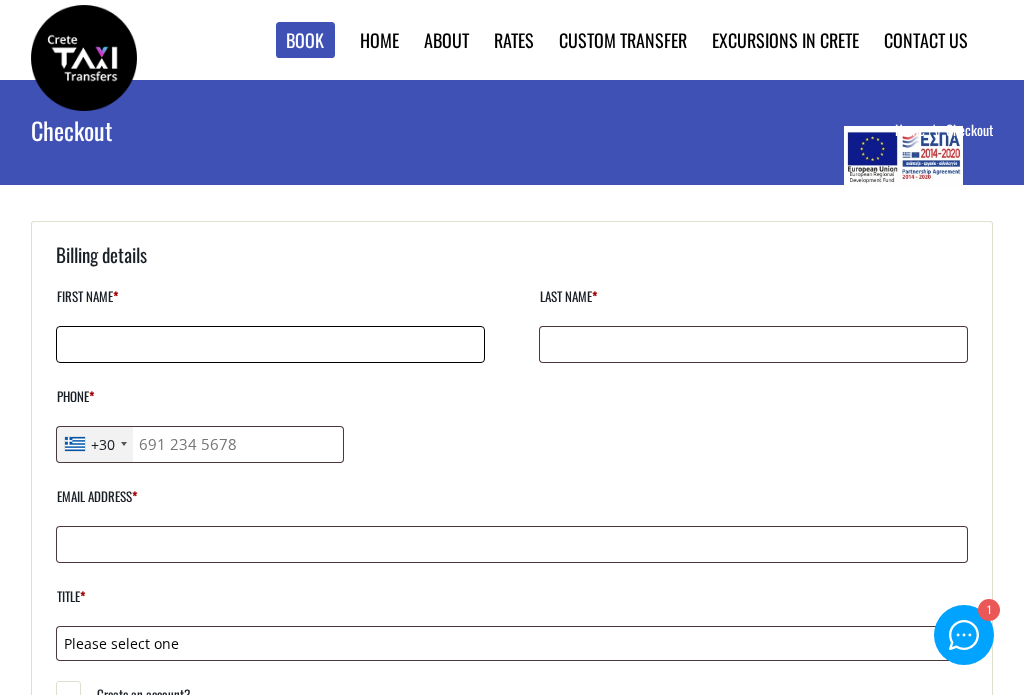 click on "First name  *" at bounding box center (270, 344) 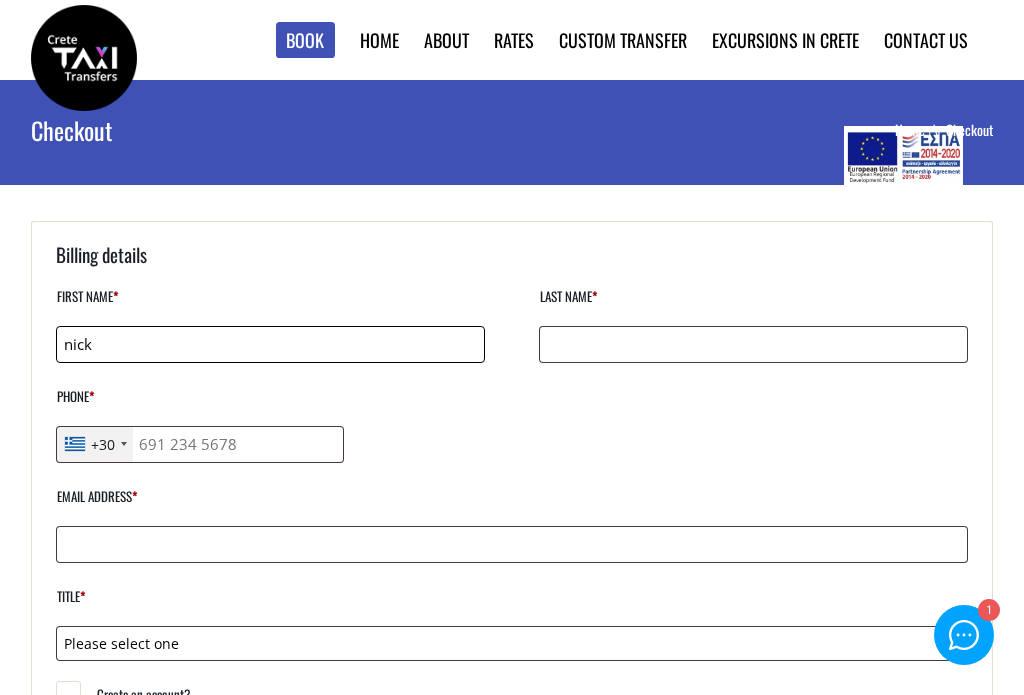 type on "nick" 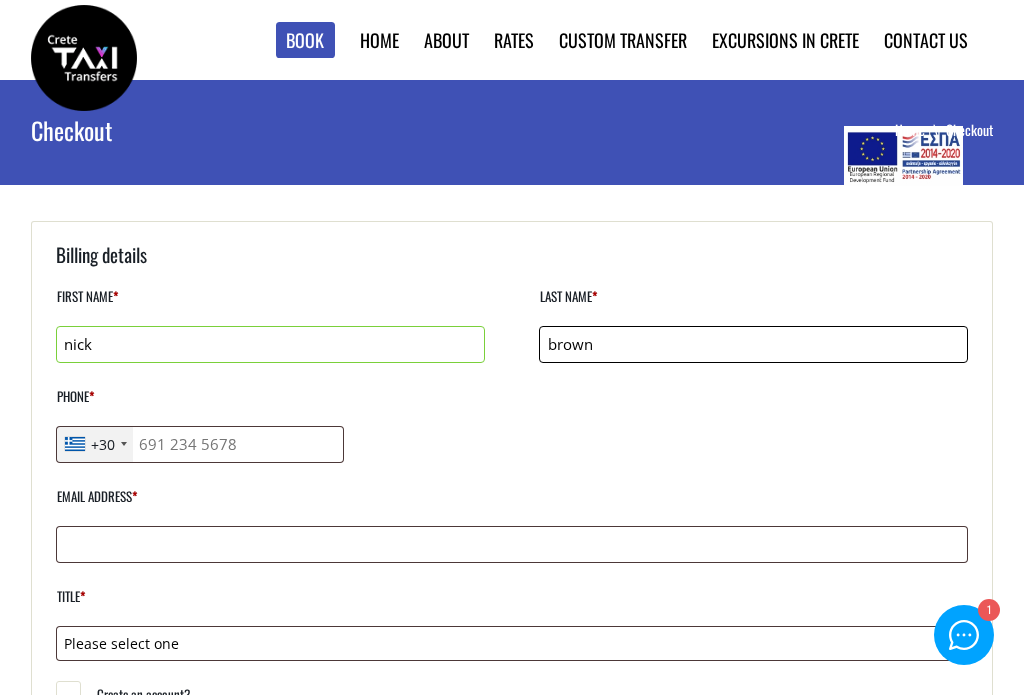 type on "brown" 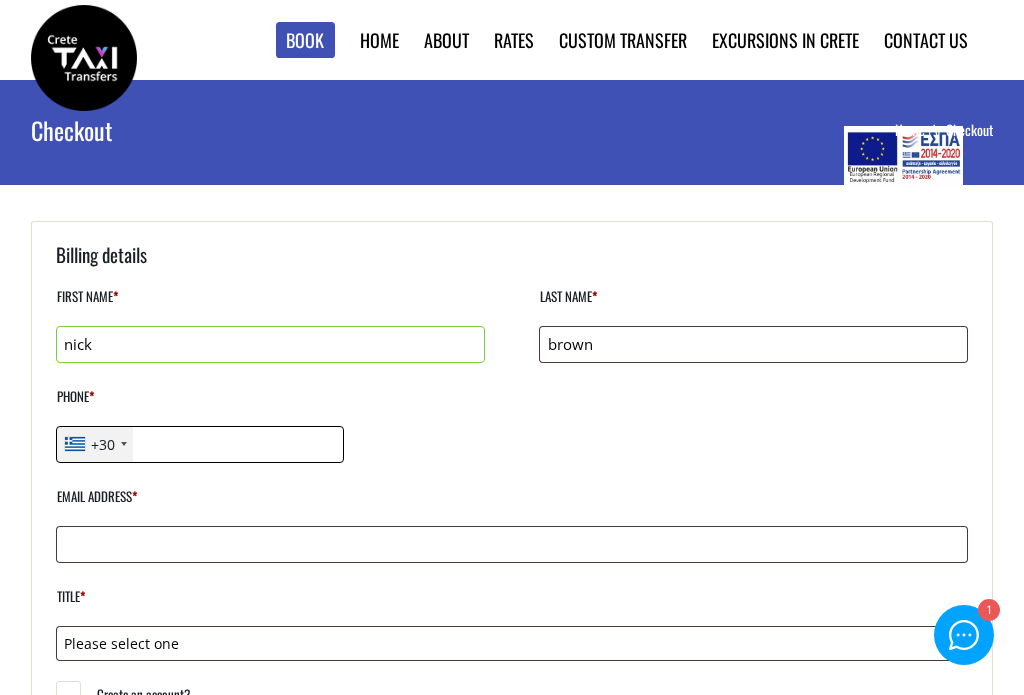 click on "Phone  *" at bounding box center (200, 444) 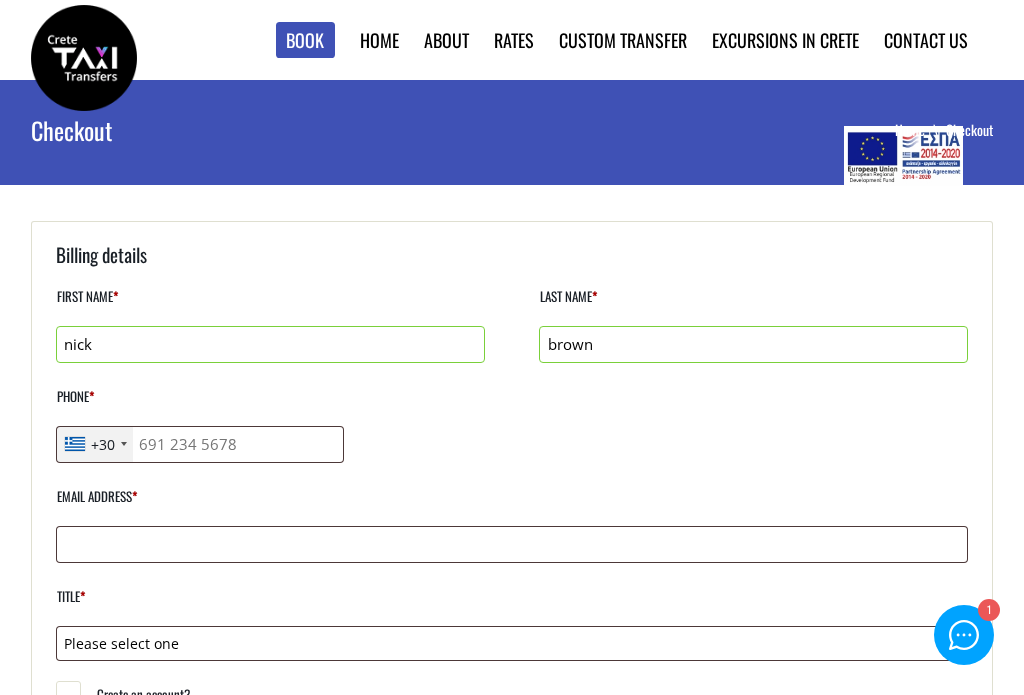 click on "+30" at bounding box center (103, 444) 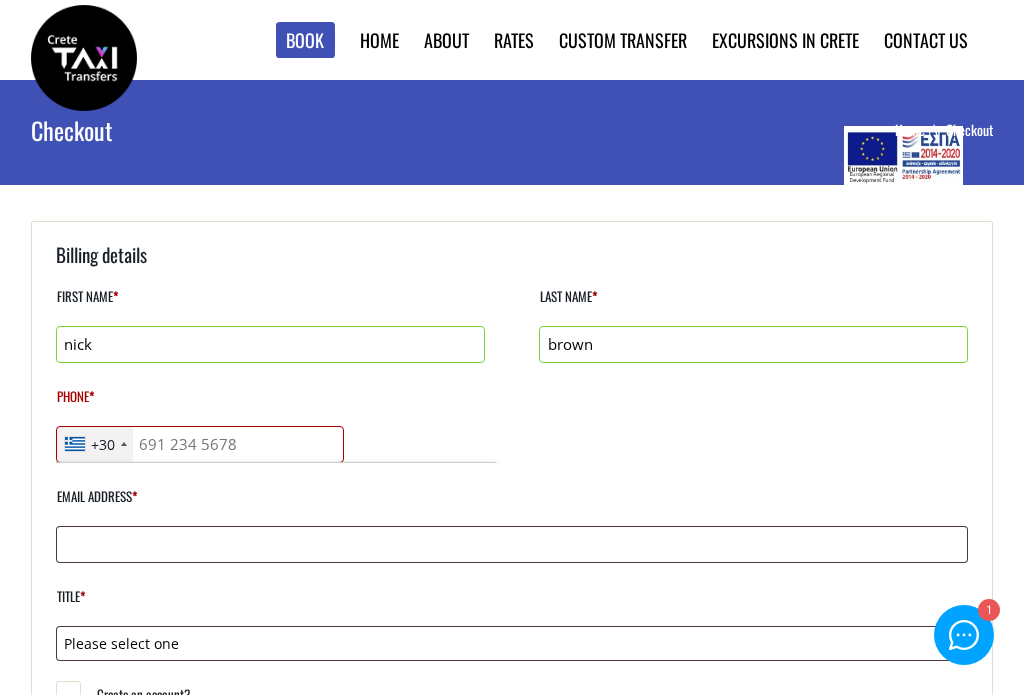 scroll, scrollTop: 2500, scrollLeft: 0, axis: vertical 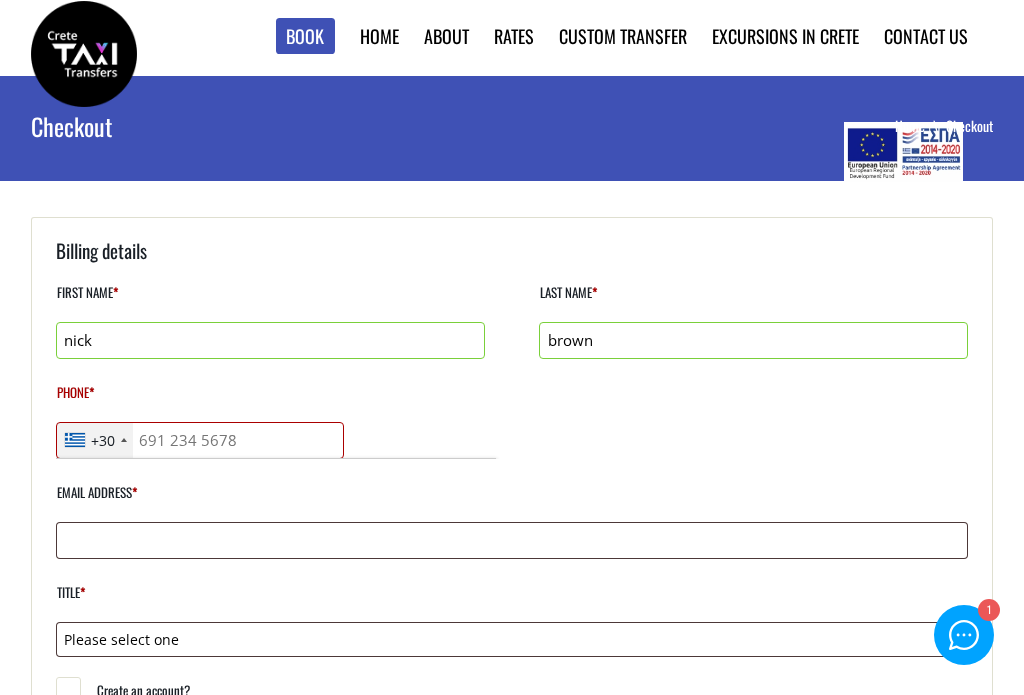 click on "+30" at bounding box center (103, 440) 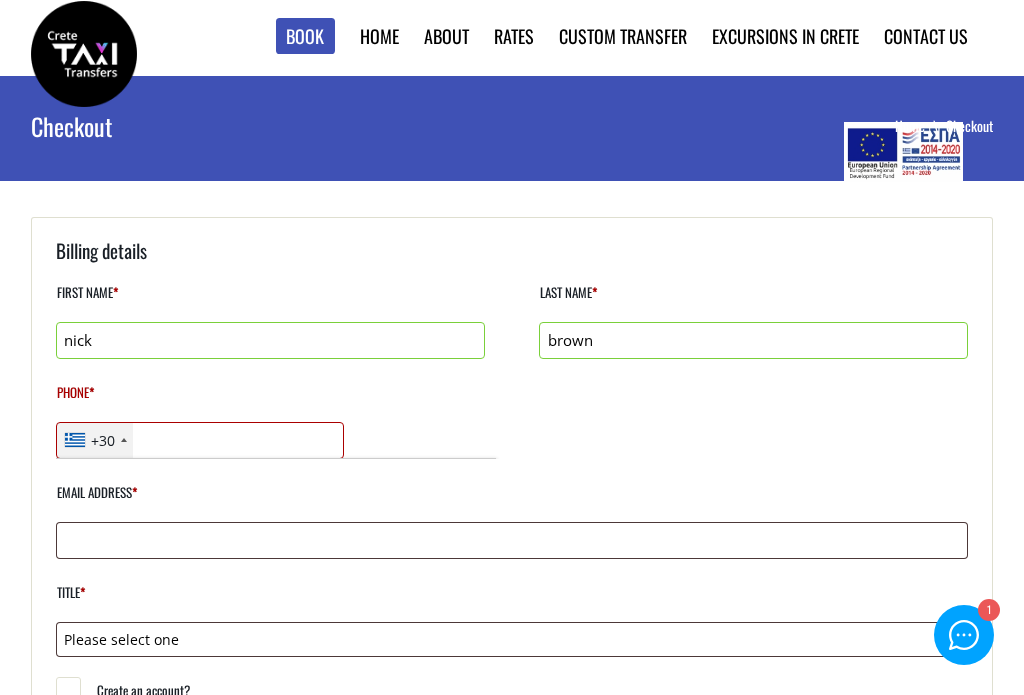 click on "Phone  *" at bounding box center [200, 440] 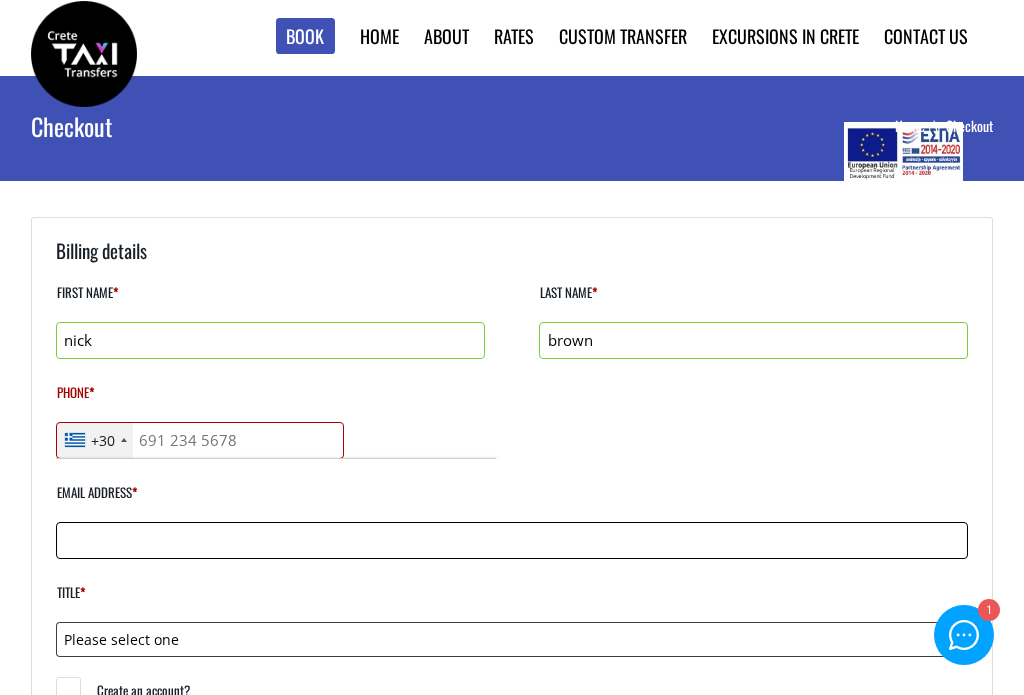 click on "Email address  *" at bounding box center [512, 540] 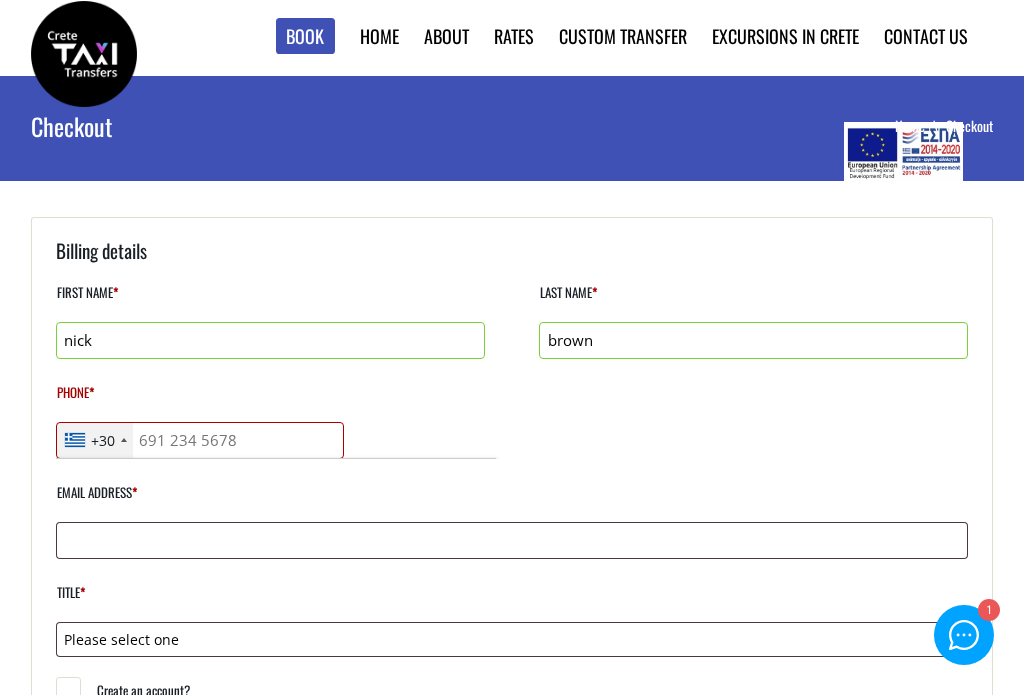 click on "+30" at bounding box center (95, 440) 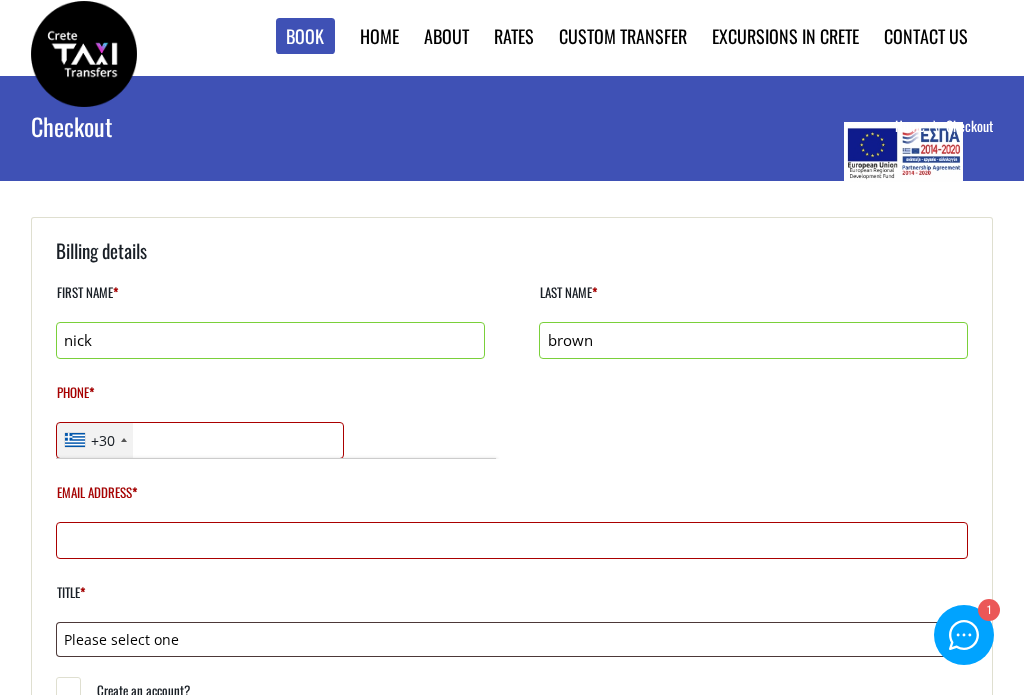 click on "Phone  *" at bounding box center [200, 440] 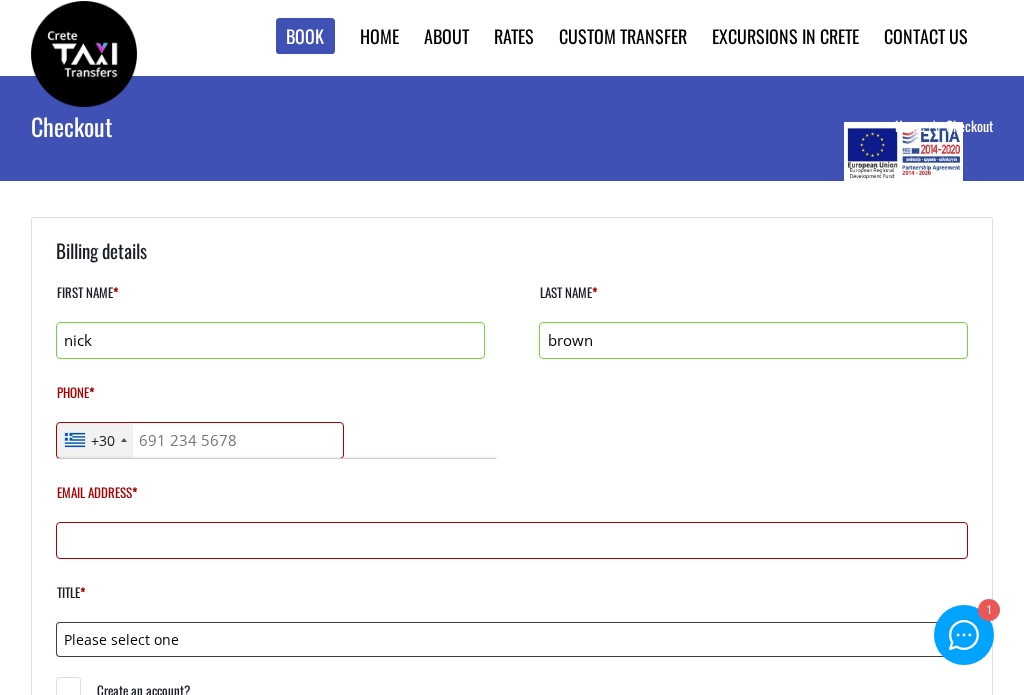 click on "Phone  *" at bounding box center (512, 400) 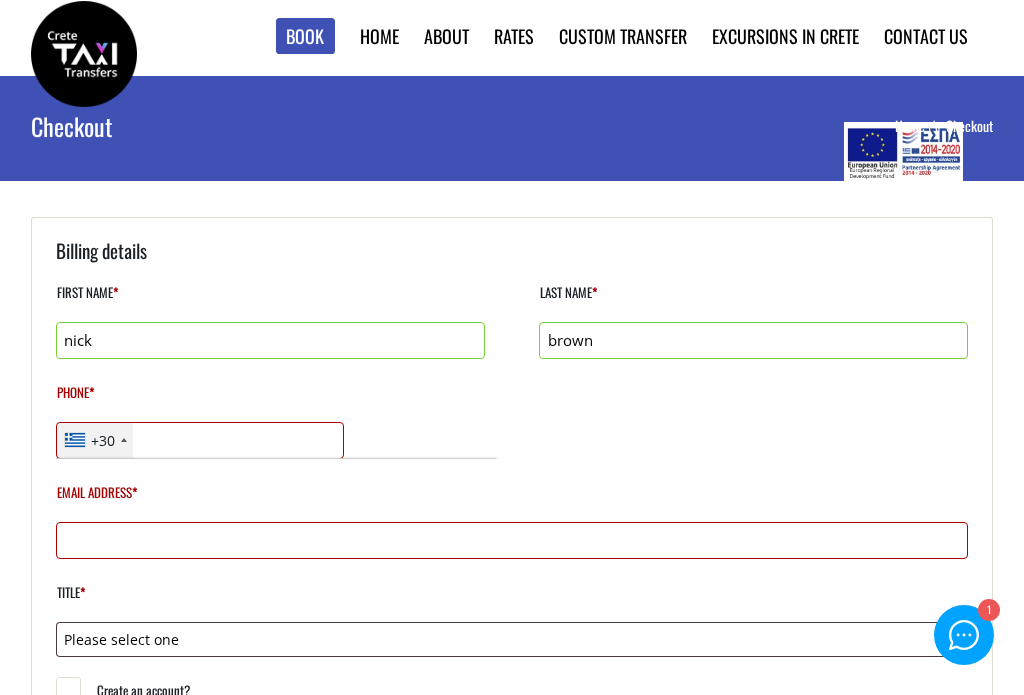 click on "Phone  *" at bounding box center [200, 440] 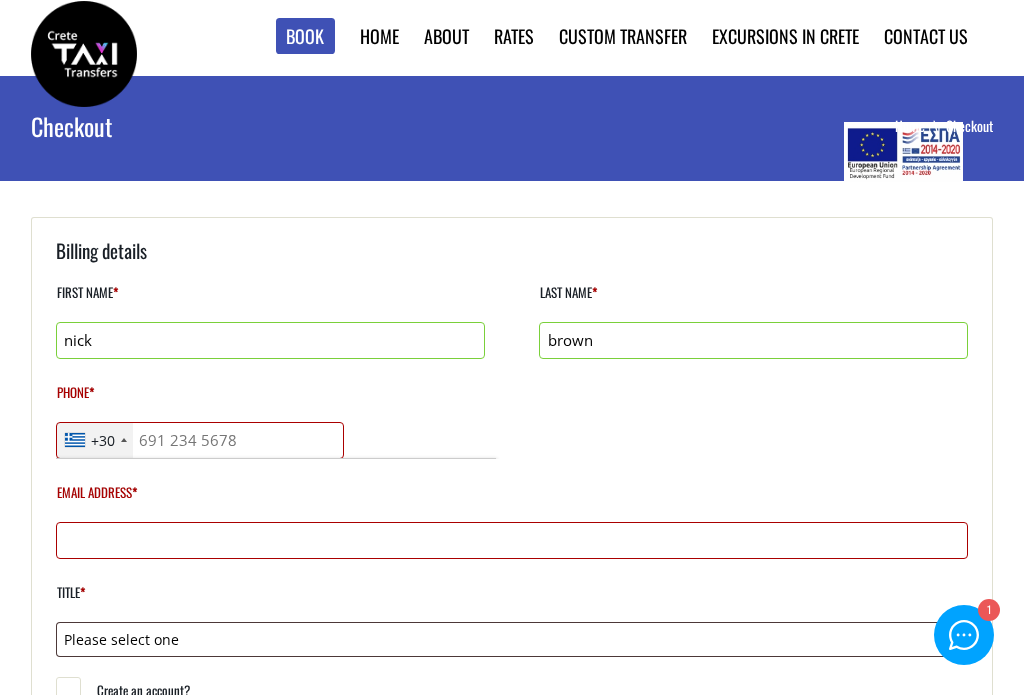 click on "+30" at bounding box center (103, 440) 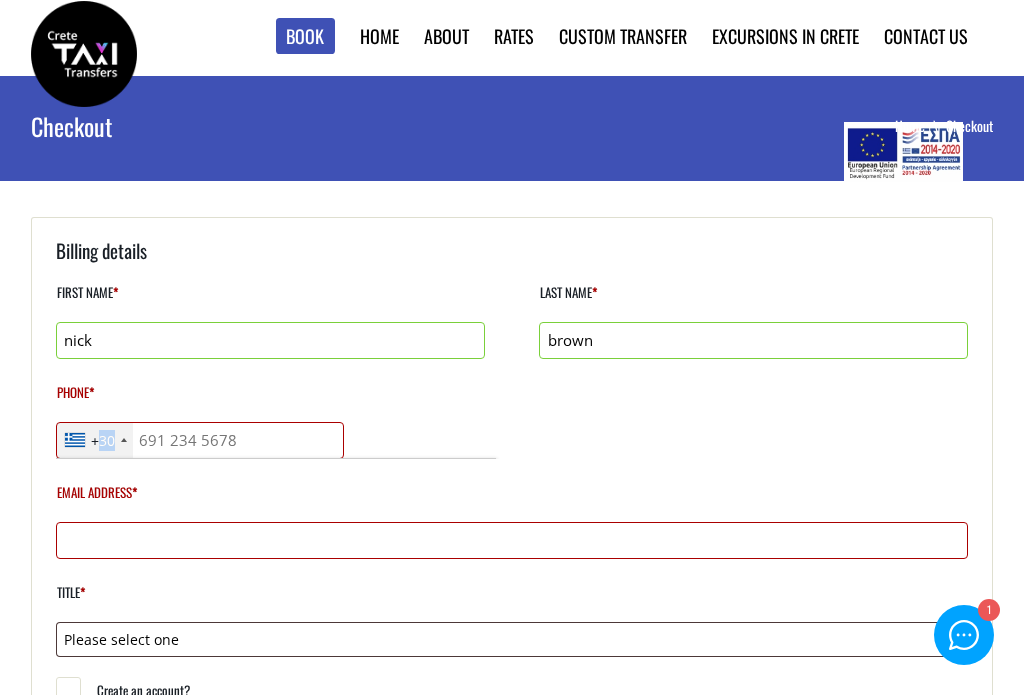 click on "+30" at bounding box center (95, 440) 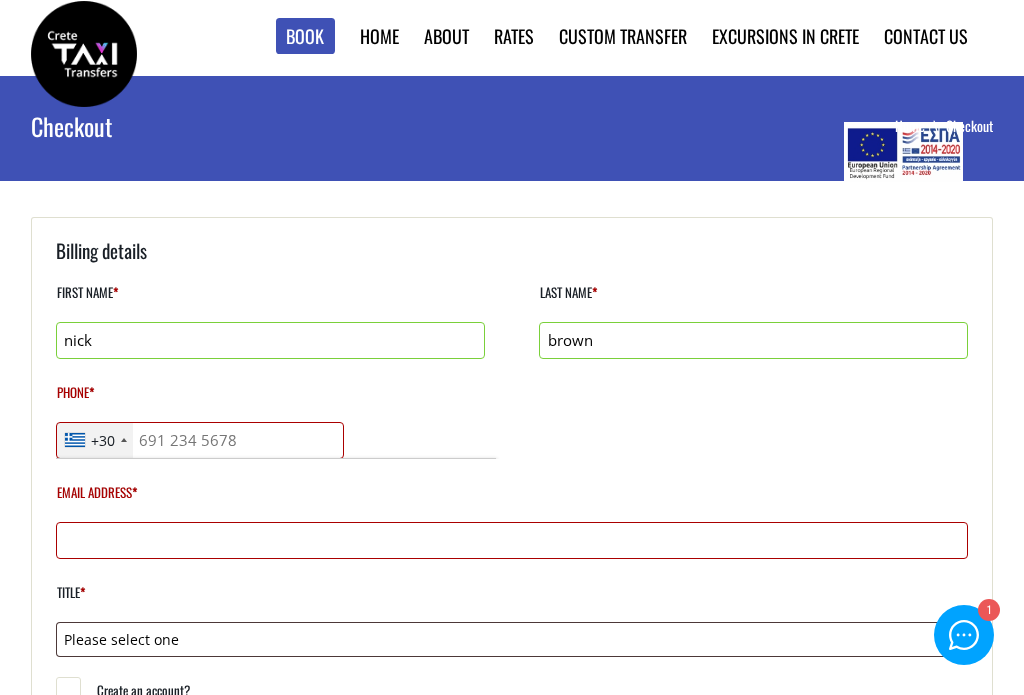 click at bounding box center [75, 440] 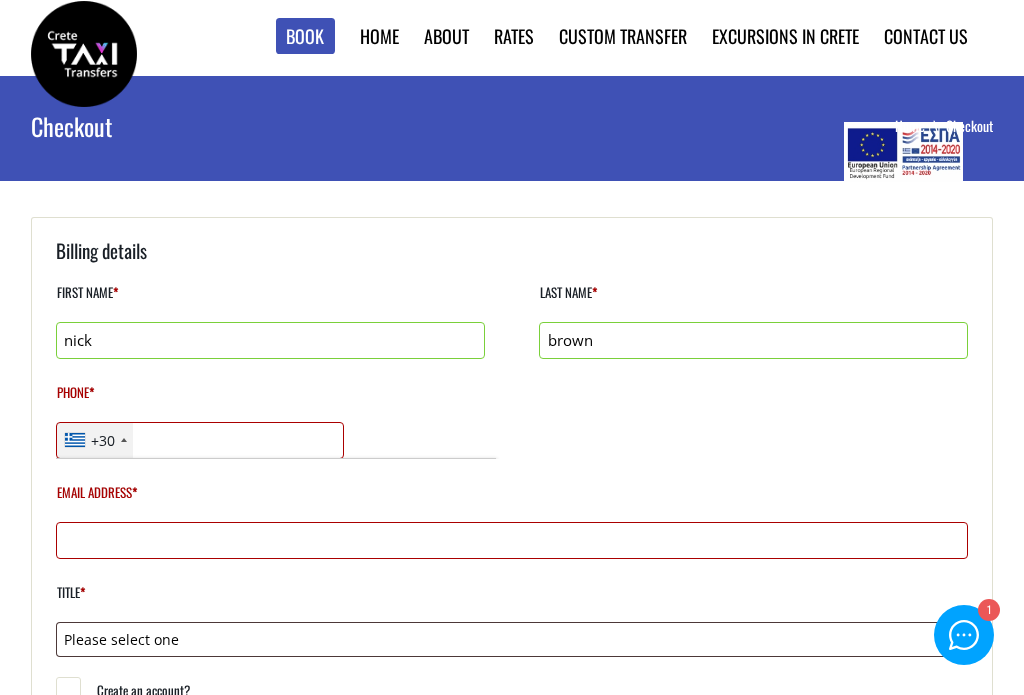 click on "Phone  *" at bounding box center [200, 440] 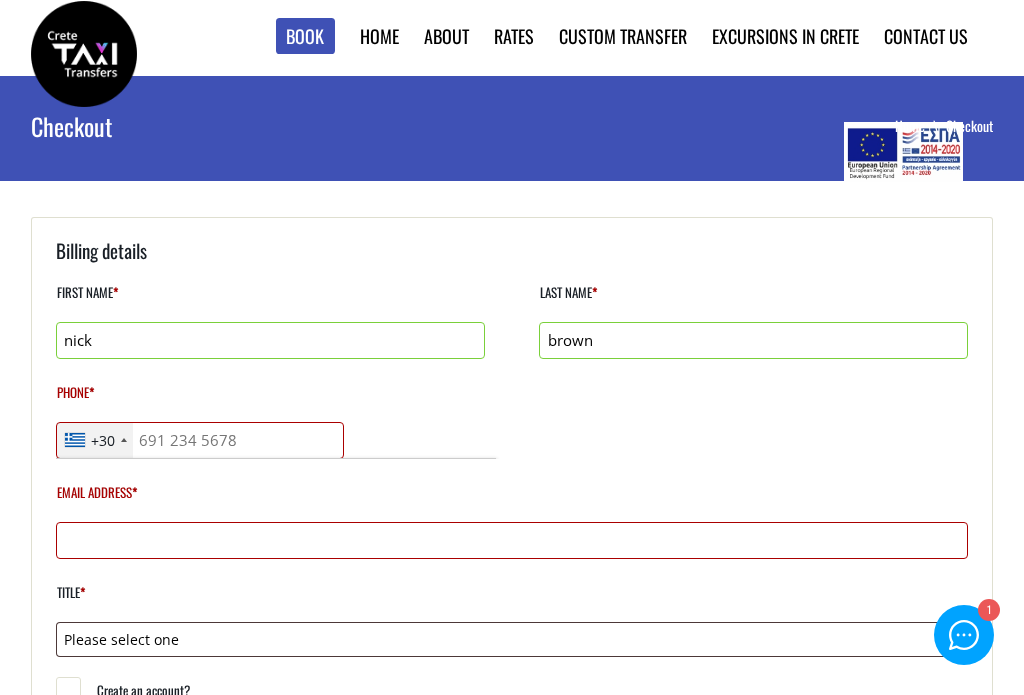 click on "Email address  *" at bounding box center (512, 540) 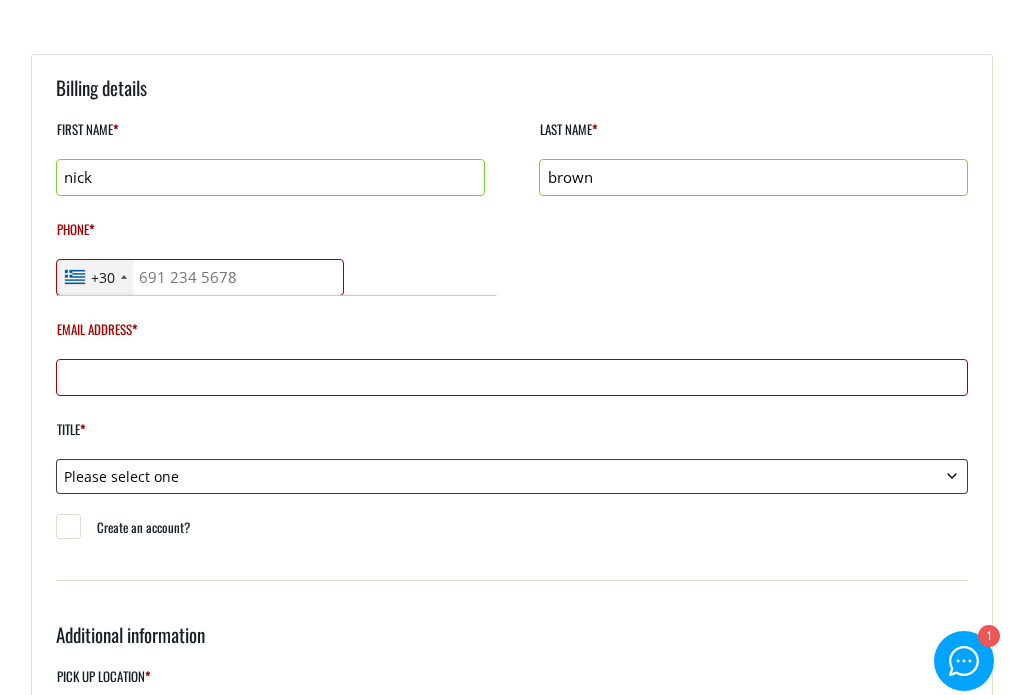 scroll, scrollTop: 0, scrollLeft: 0, axis: both 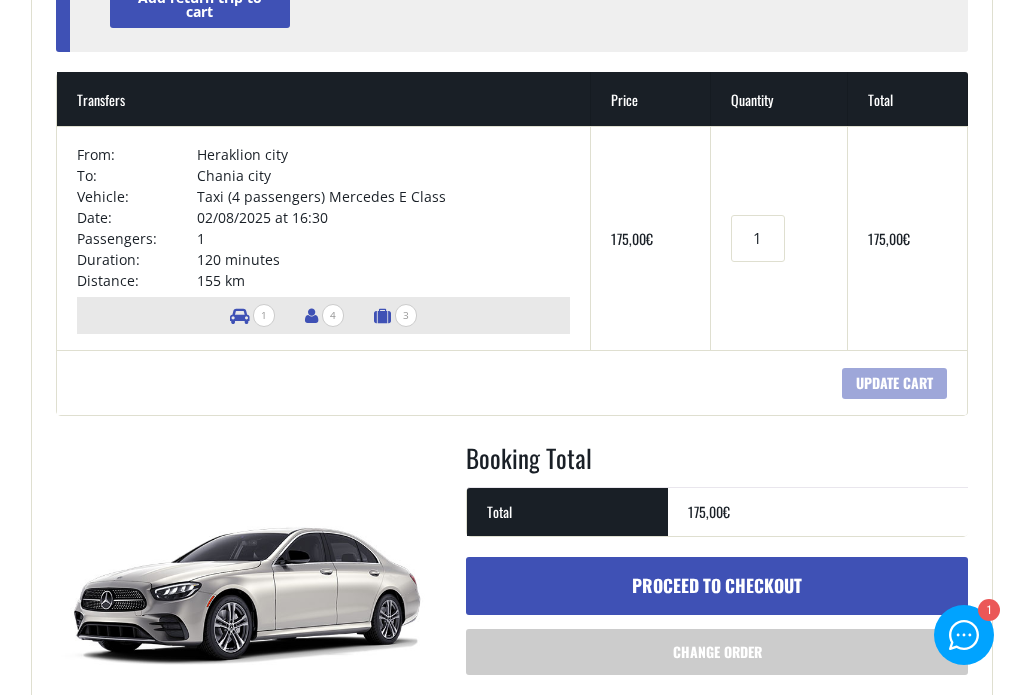 click on "Proceed to checkout" at bounding box center (717, 586) 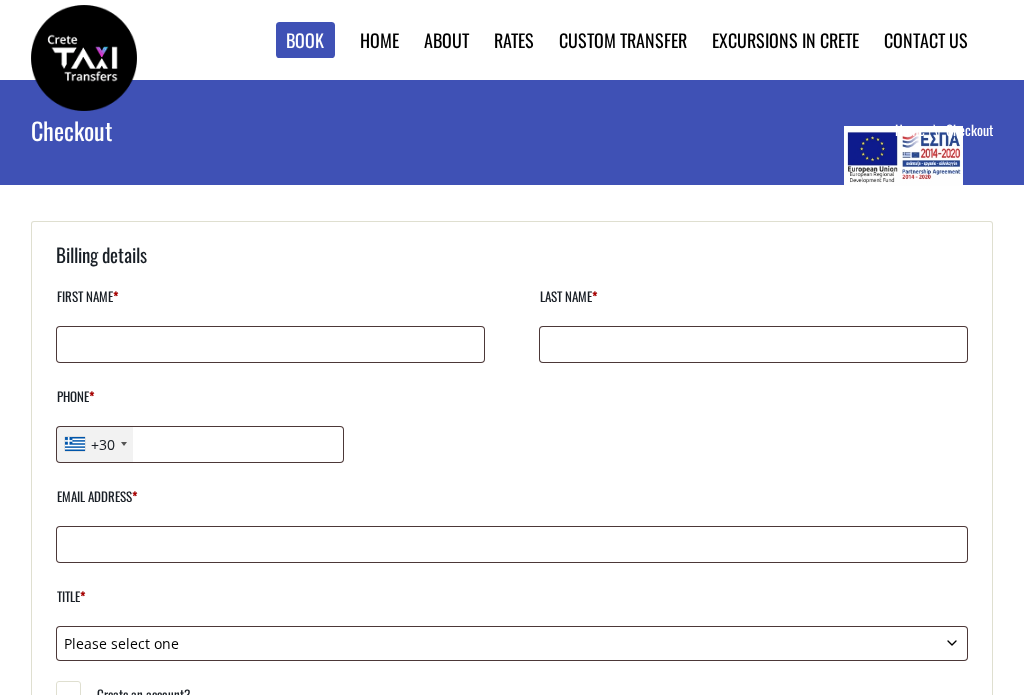 scroll, scrollTop: 0, scrollLeft: 0, axis: both 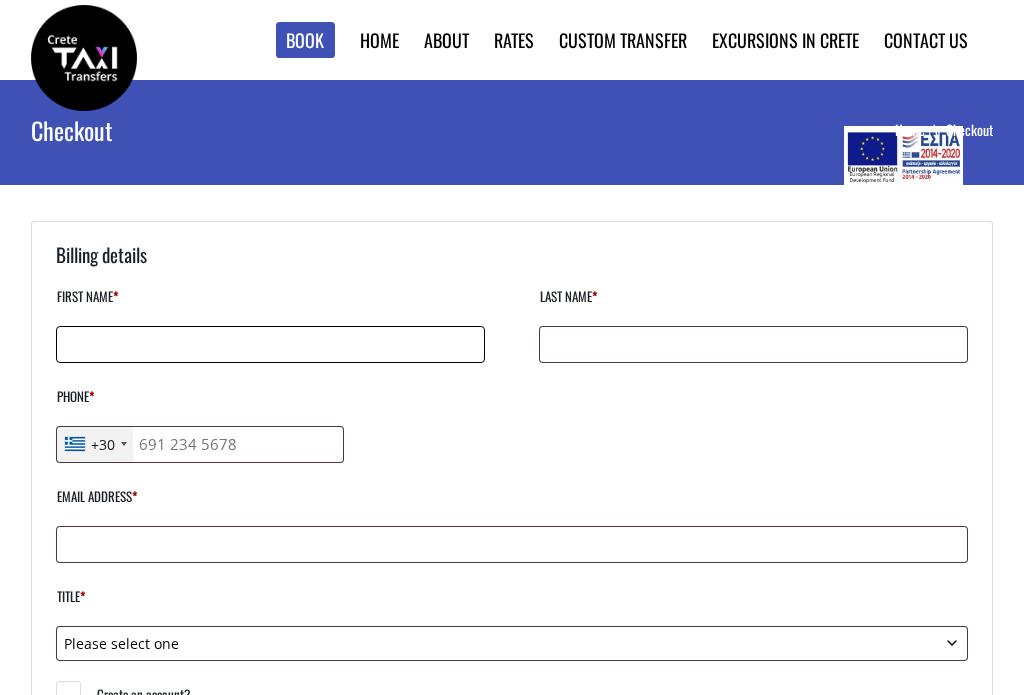 click on "First name  *" at bounding box center [270, 344] 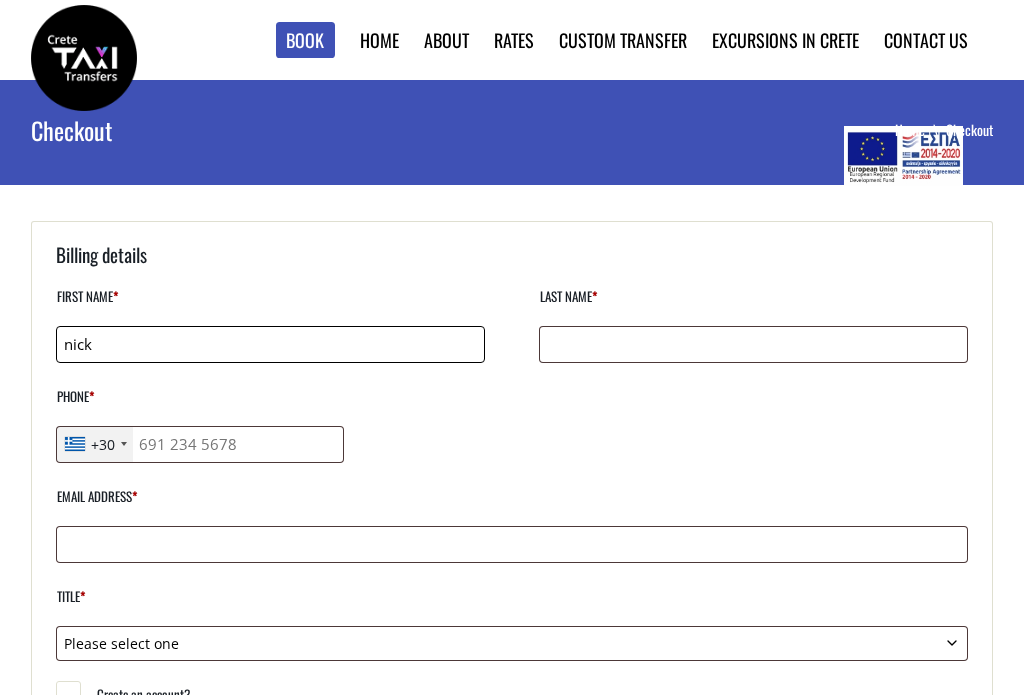 type on "nick" 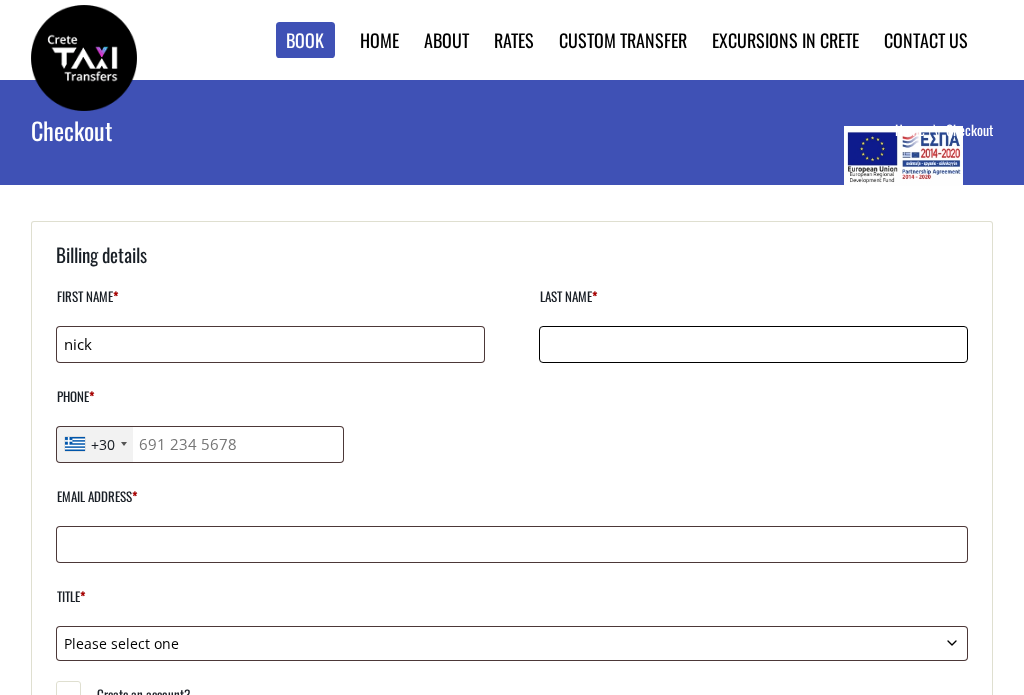 click on "Last name  *" at bounding box center (753, 344) 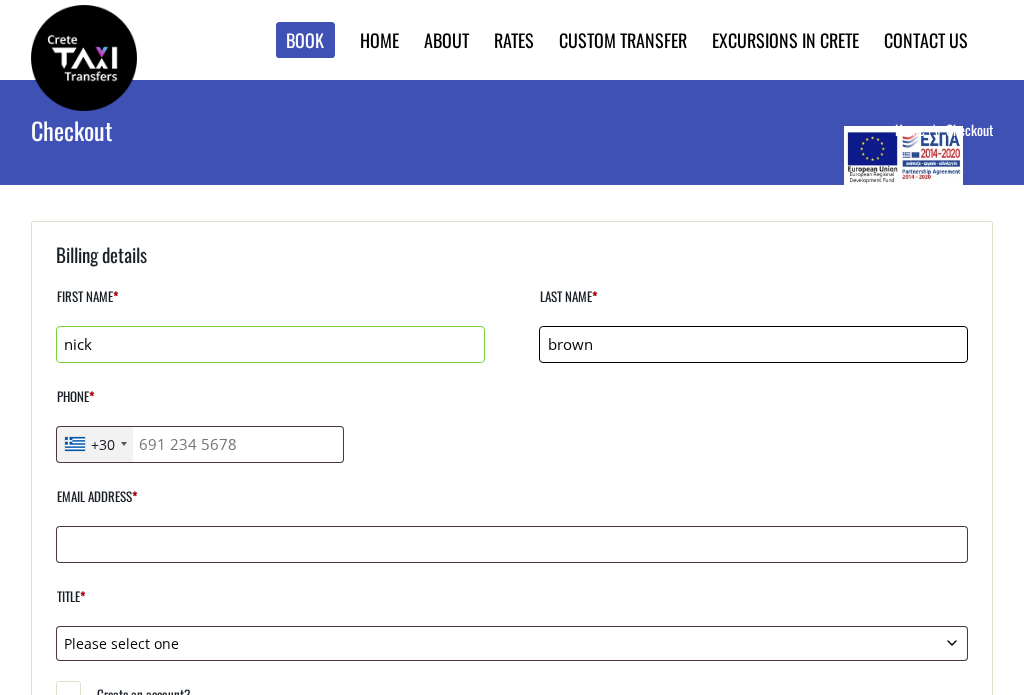 type on "brown" 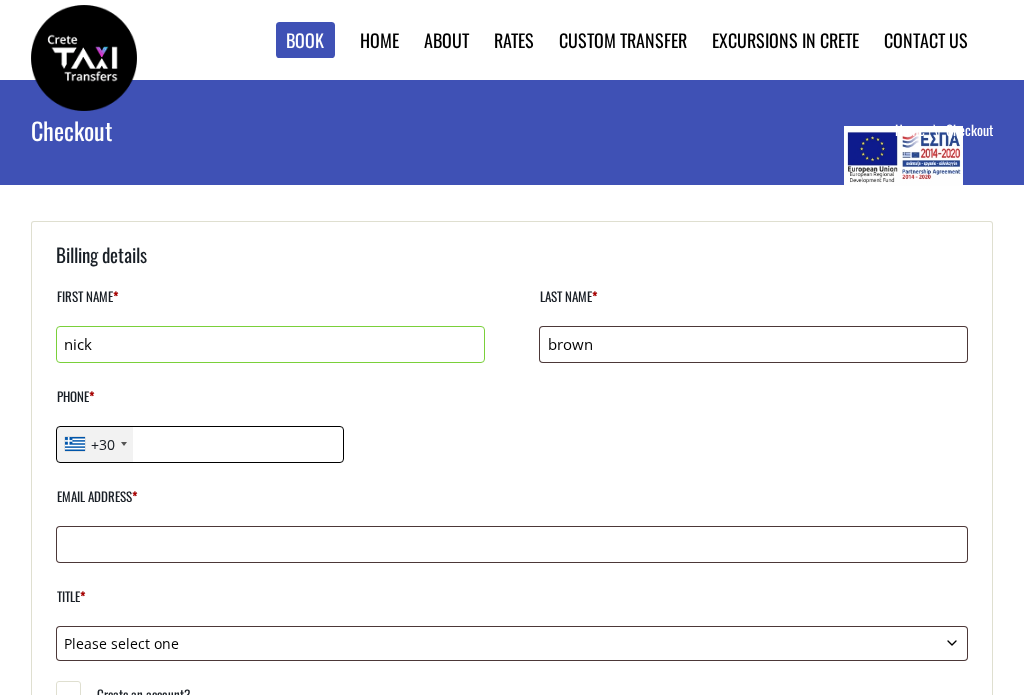 click on "Phone  *" at bounding box center [200, 444] 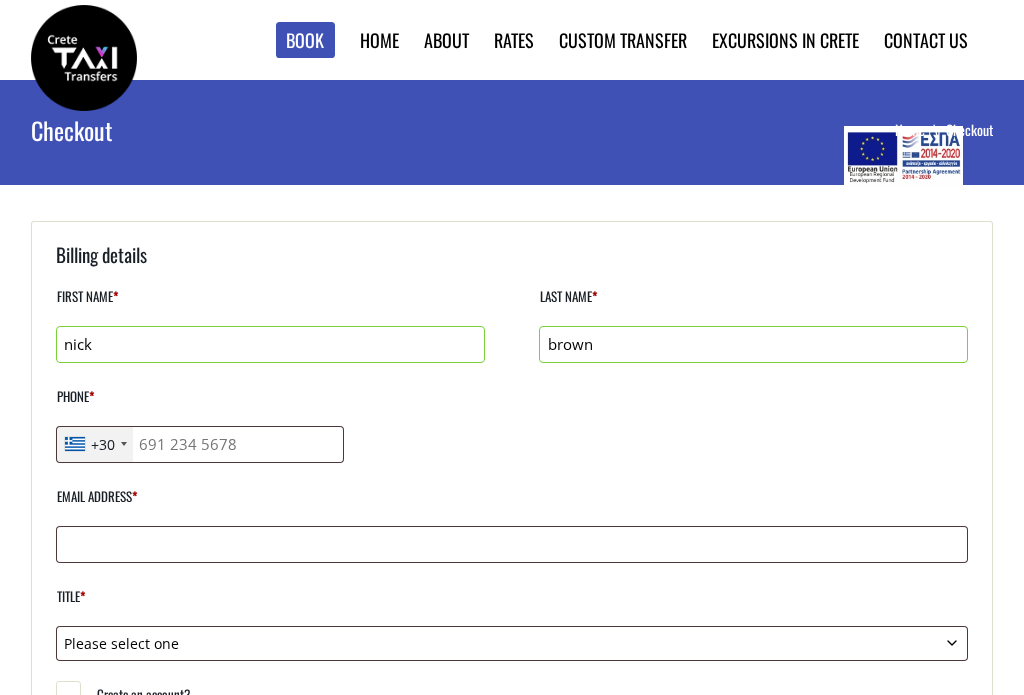 click on "+30" at bounding box center (95, 444) 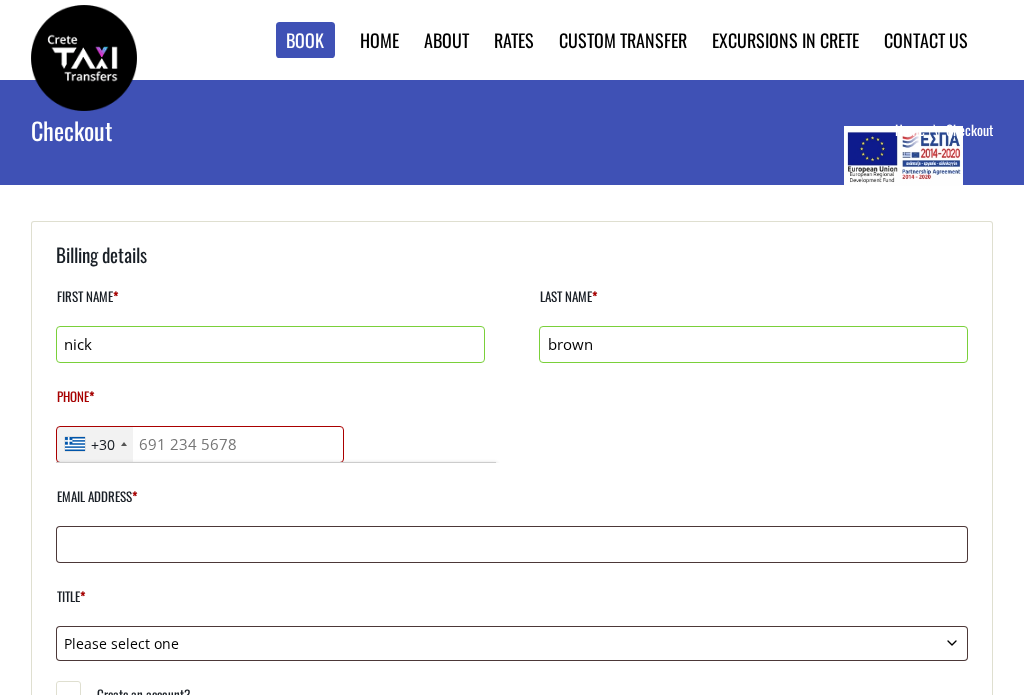 scroll, scrollTop: 2500, scrollLeft: 0, axis: vertical 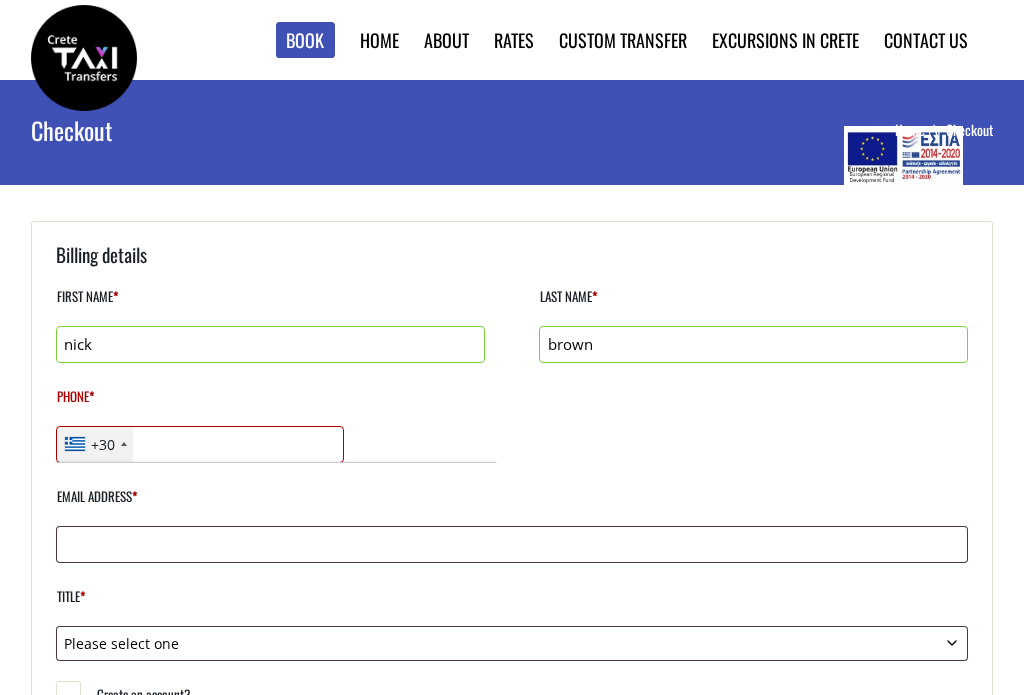 click on "Phone  *" at bounding box center (200, 444) 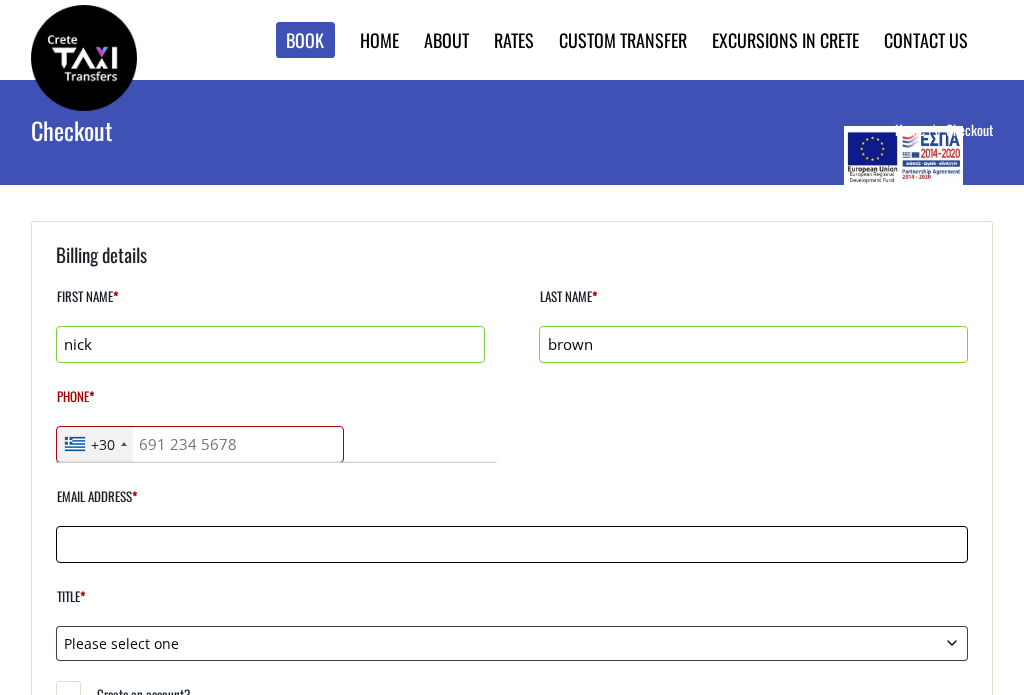 click on "Email address  *" at bounding box center (512, 544) 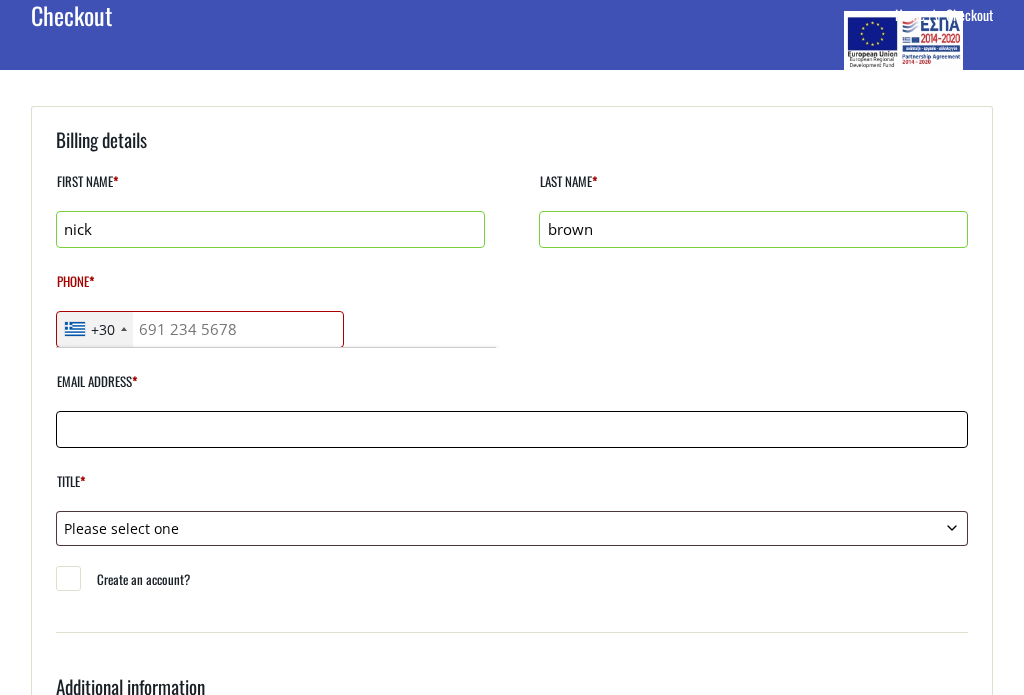 scroll, scrollTop: 130, scrollLeft: 0, axis: vertical 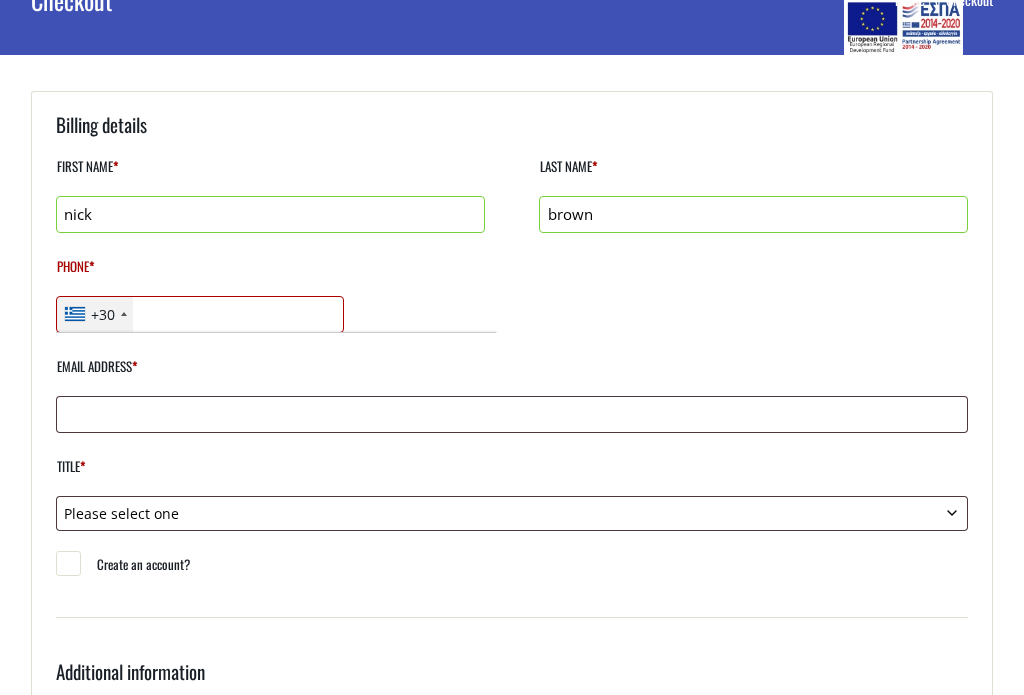 click on "Phone  *" at bounding box center [200, 314] 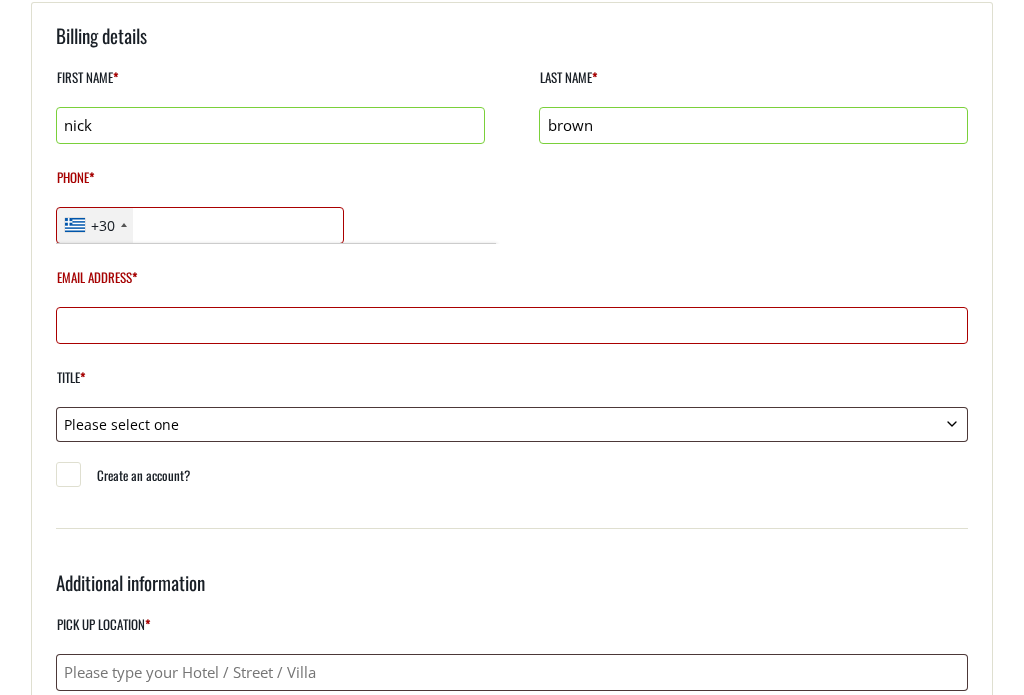 scroll, scrollTop: 220, scrollLeft: 0, axis: vertical 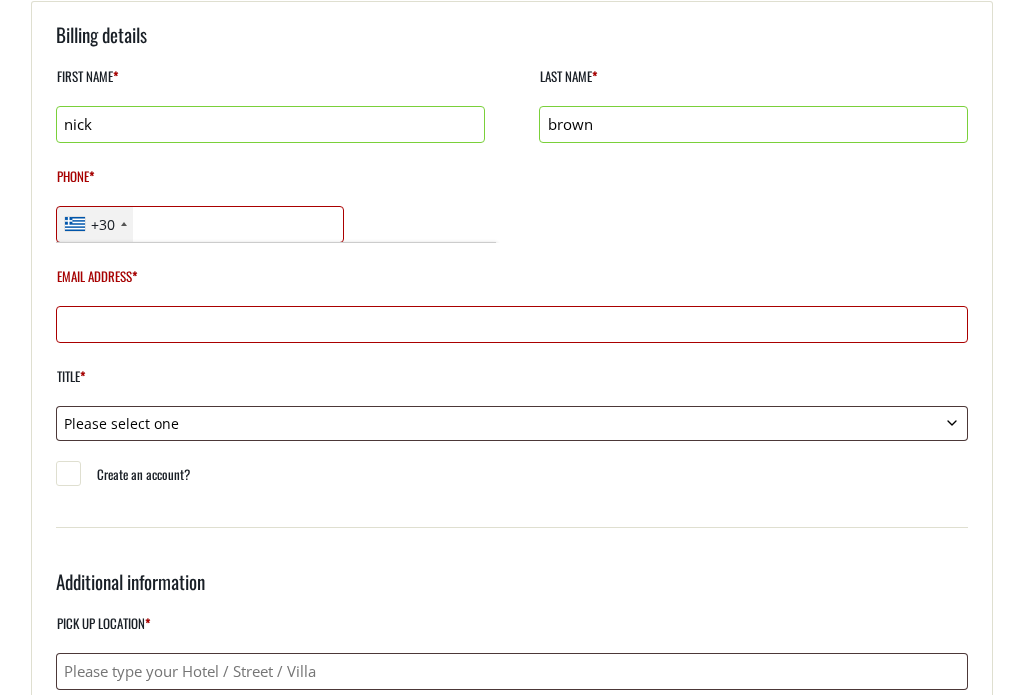 click on "Phone  *" at bounding box center (200, 224) 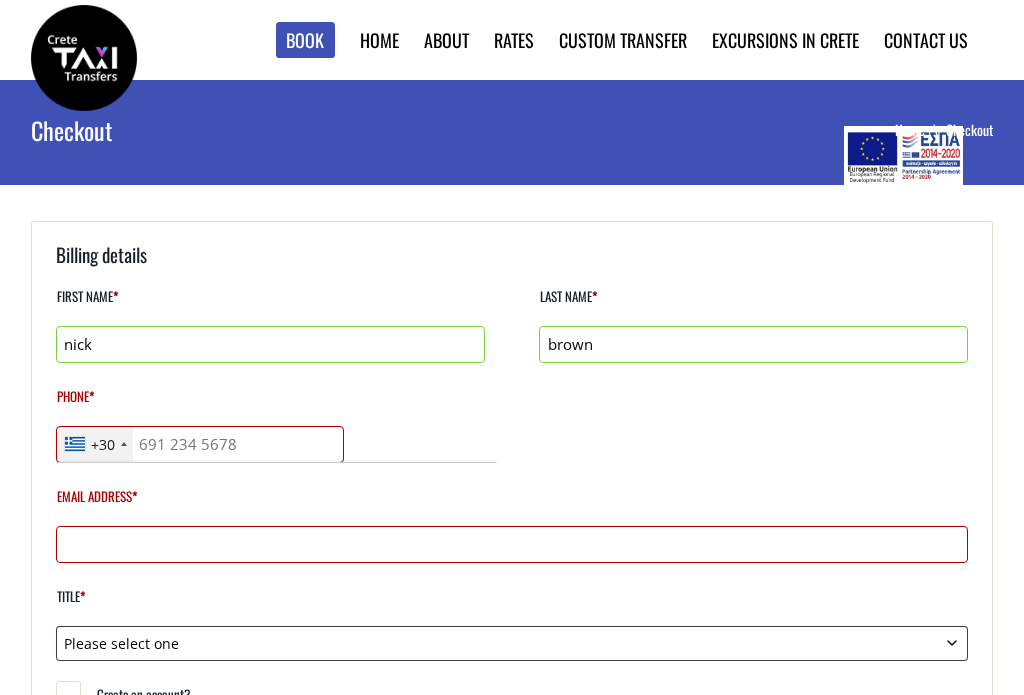 click on "Email address  *" at bounding box center (512, 544) 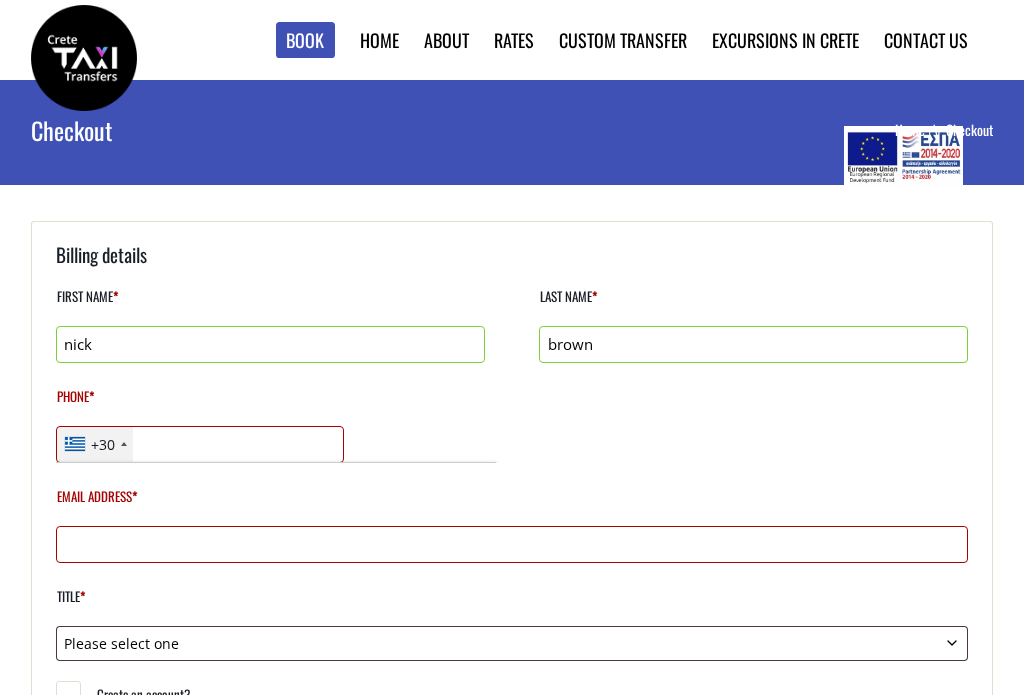 click on "Phone  *" at bounding box center [200, 444] 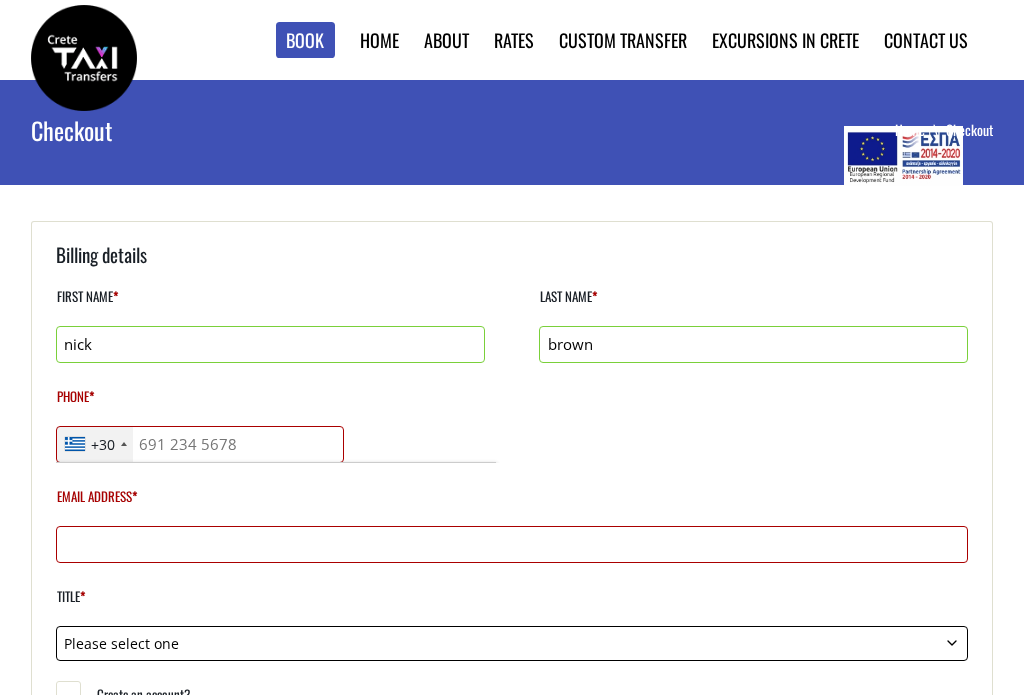 click on "Please select one Mr. Mrs." at bounding box center [512, 643] 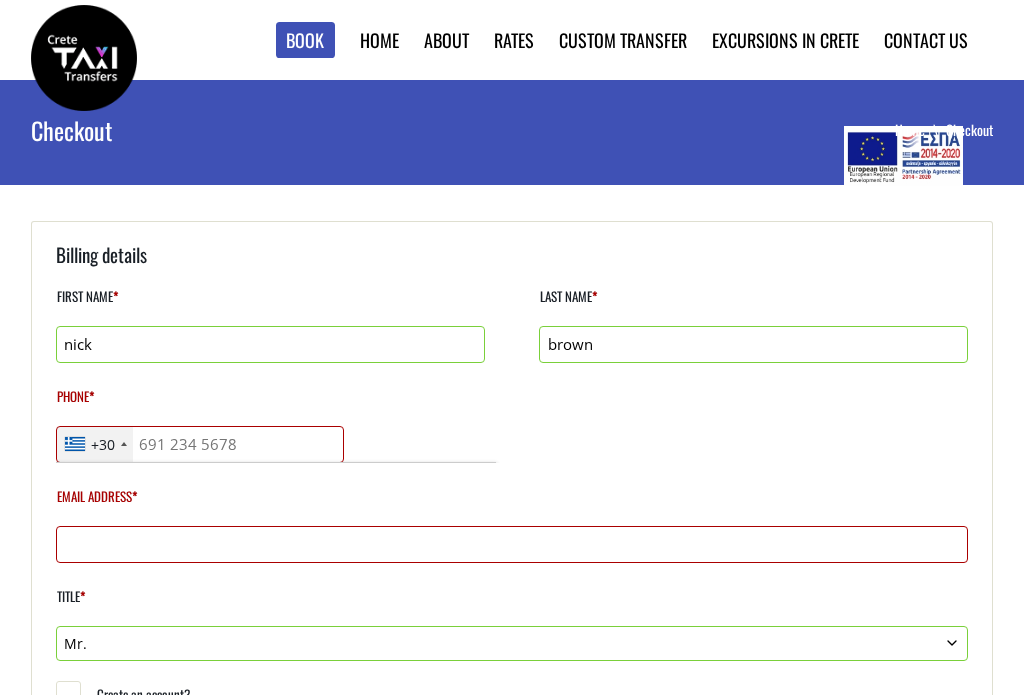 click on "Email address  *" at bounding box center [512, 544] 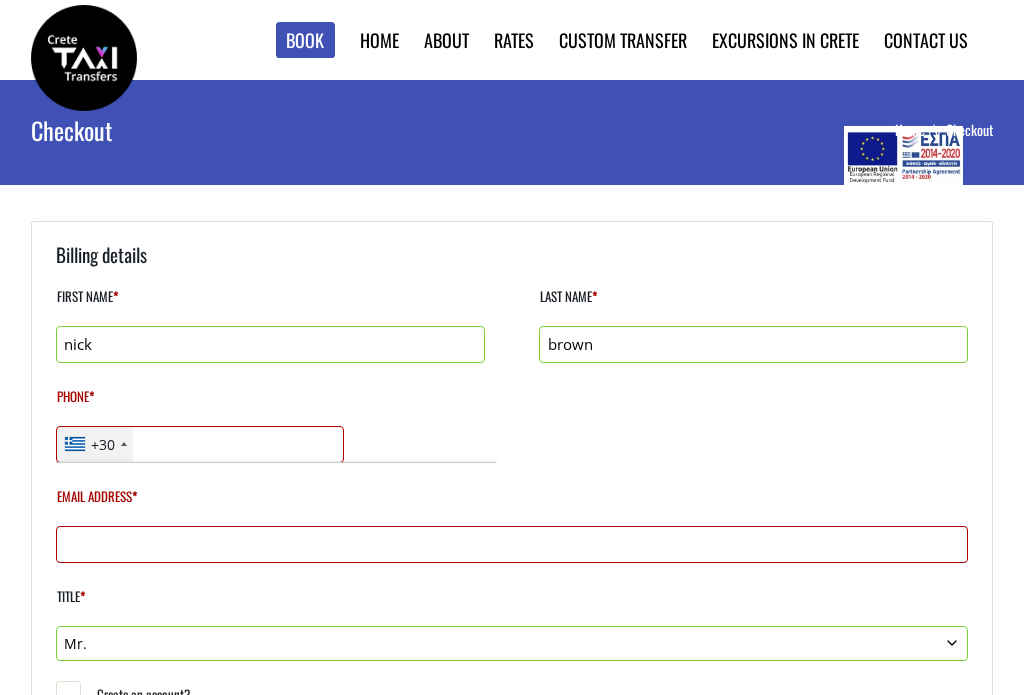 click on "Phone  *" at bounding box center (200, 444) 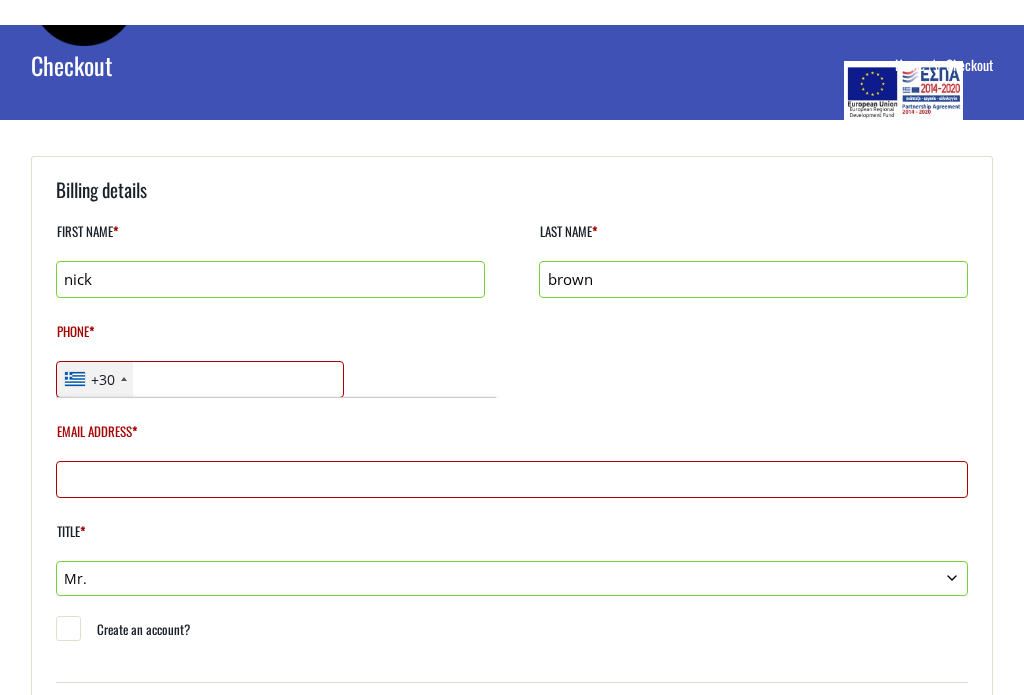 scroll, scrollTop: 0, scrollLeft: 0, axis: both 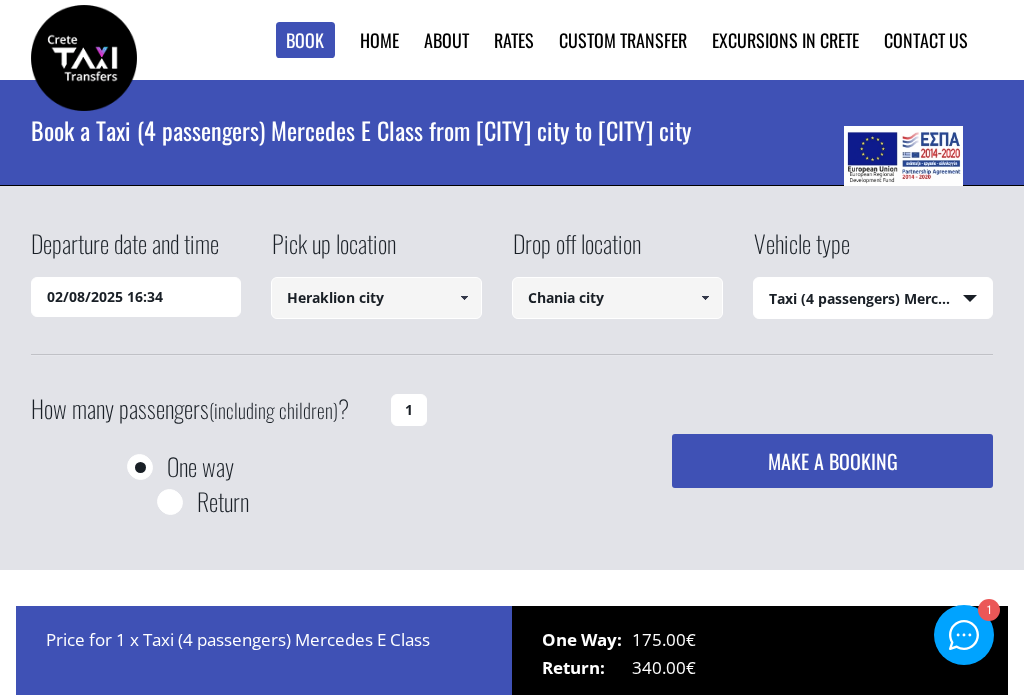 select on "540" 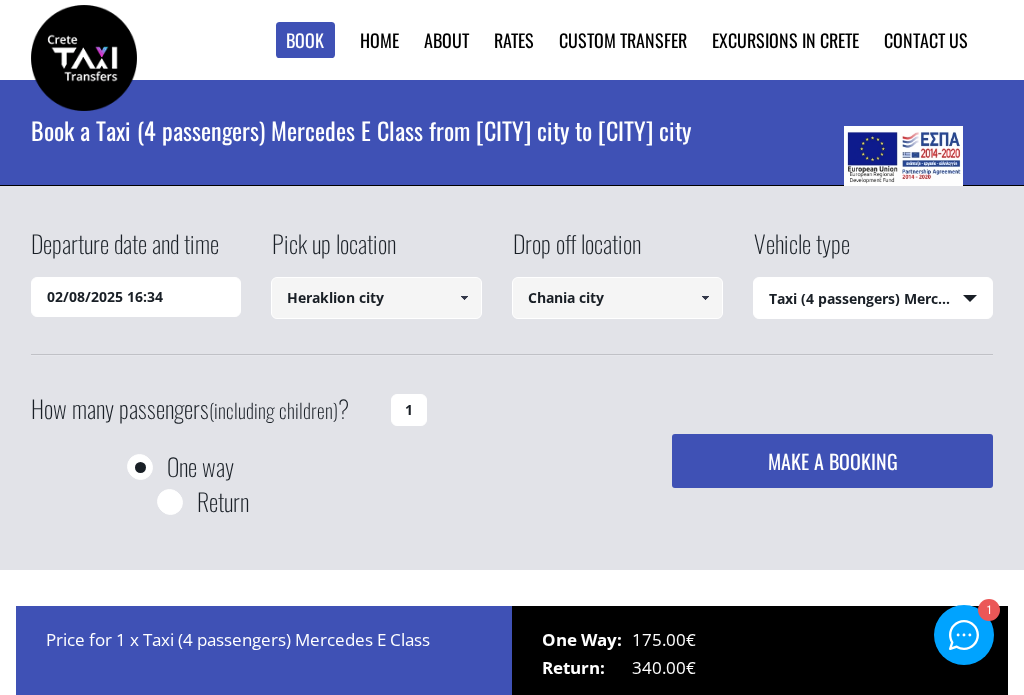 scroll, scrollTop: 0, scrollLeft: 0, axis: both 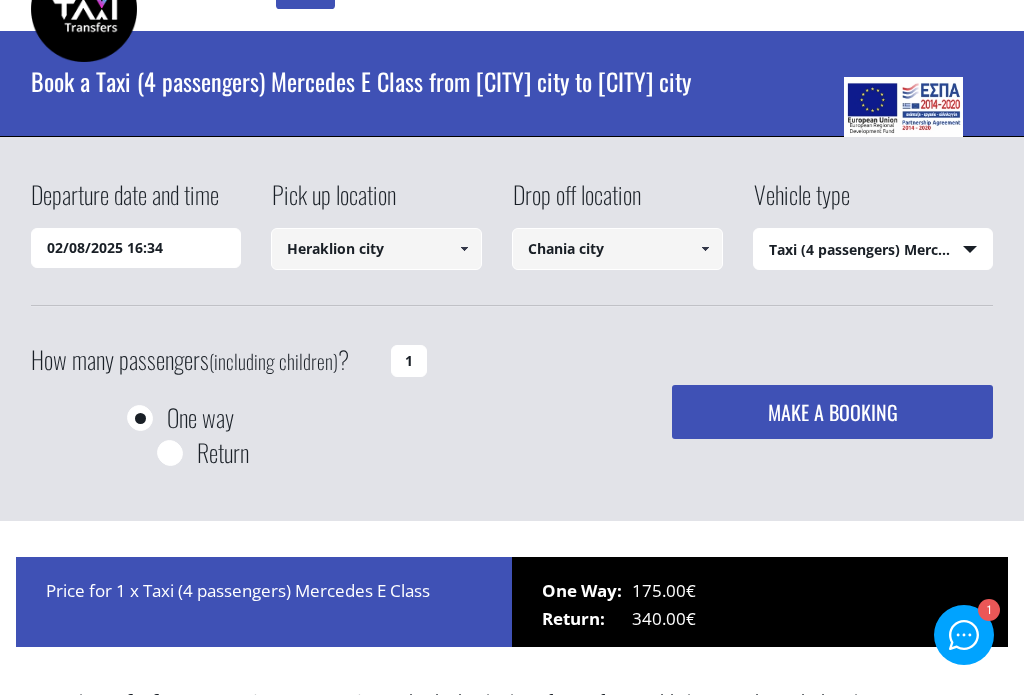 click on "MAKE A BOOKING" at bounding box center (832, 412) 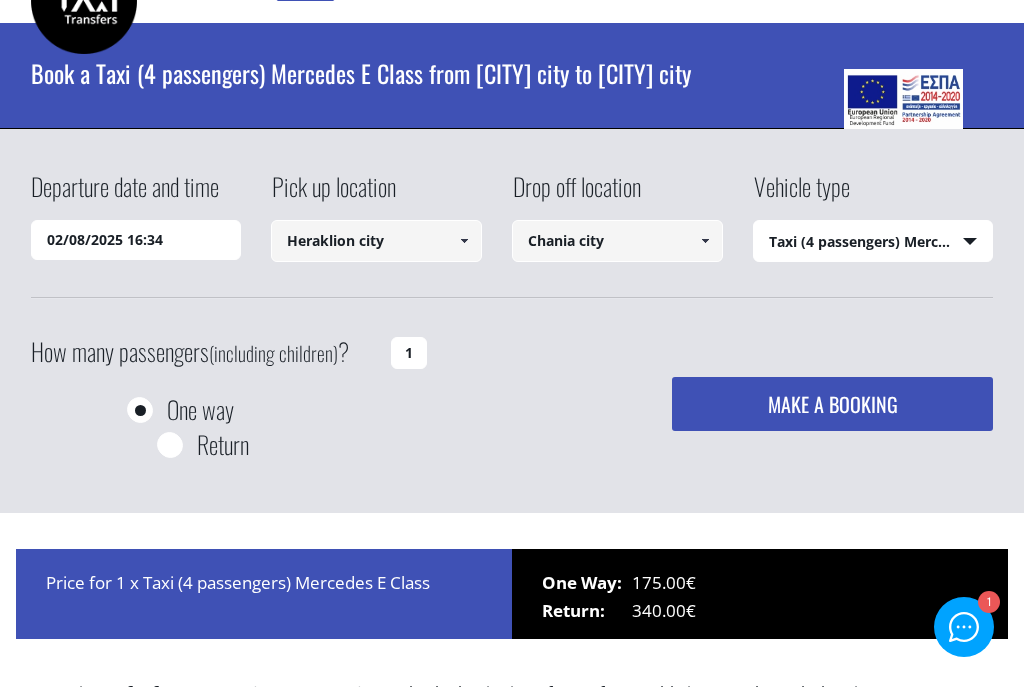 scroll, scrollTop: 82, scrollLeft: 0, axis: vertical 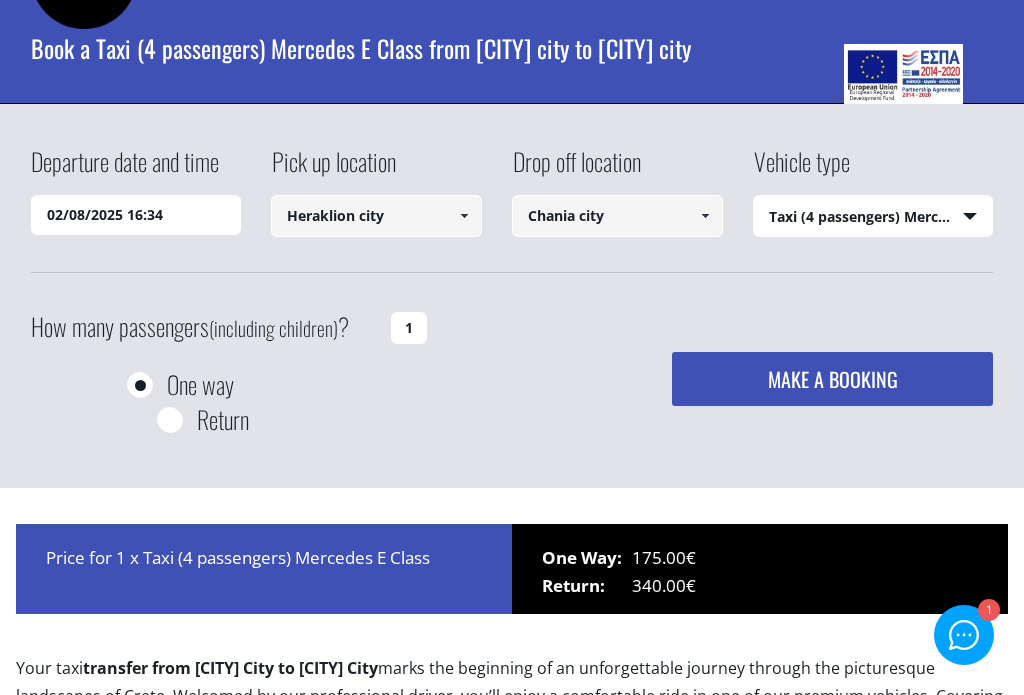 click on "1" at bounding box center (409, 328) 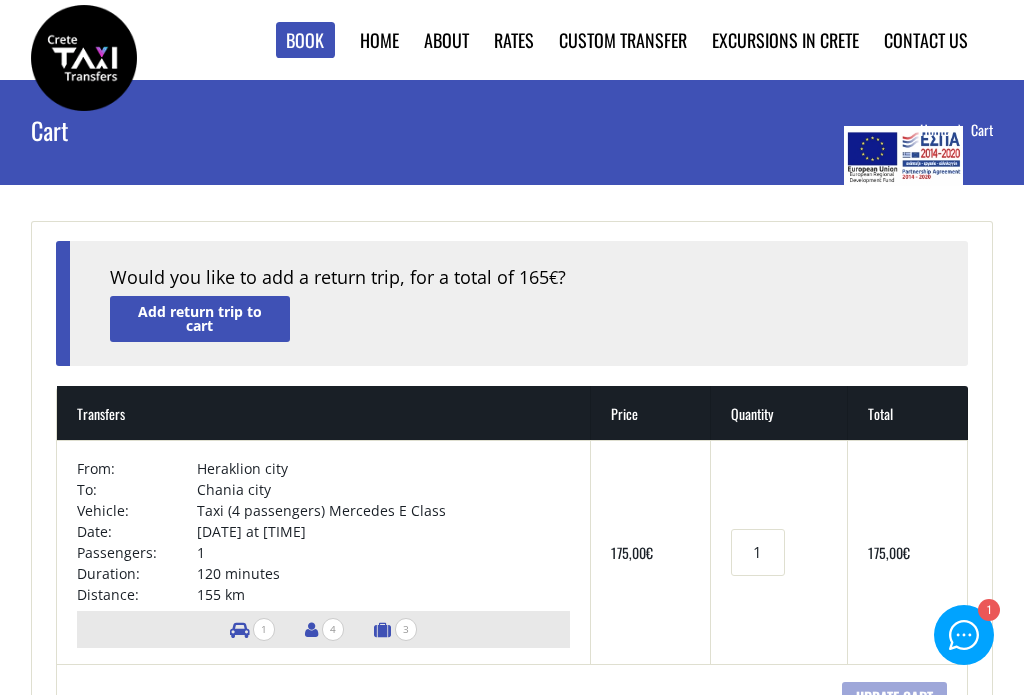 scroll, scrollTop: 0, scrollLeft: 0, axis: both 